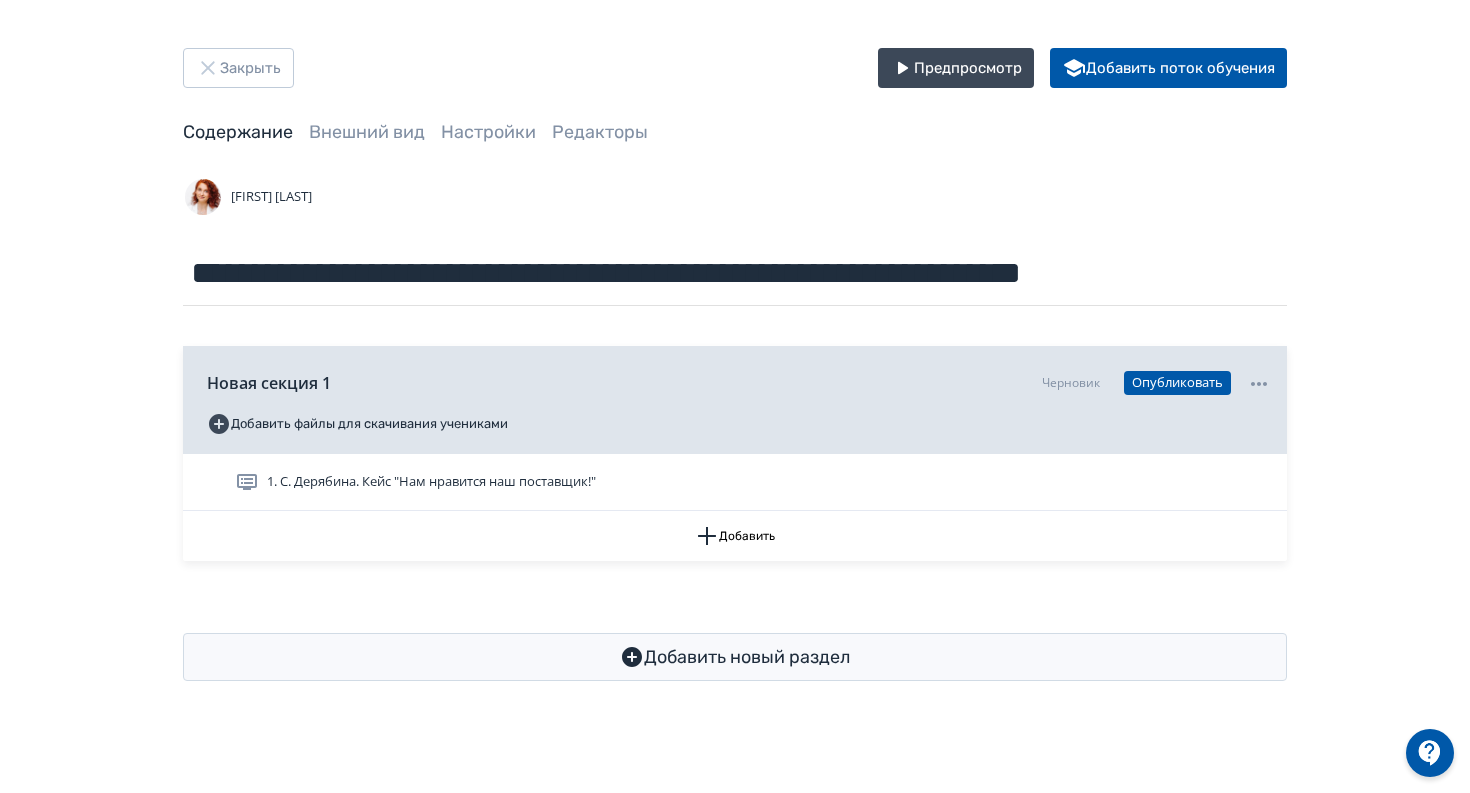 scroll, scrollTop: 0, scrollLeft: 0, axis: both 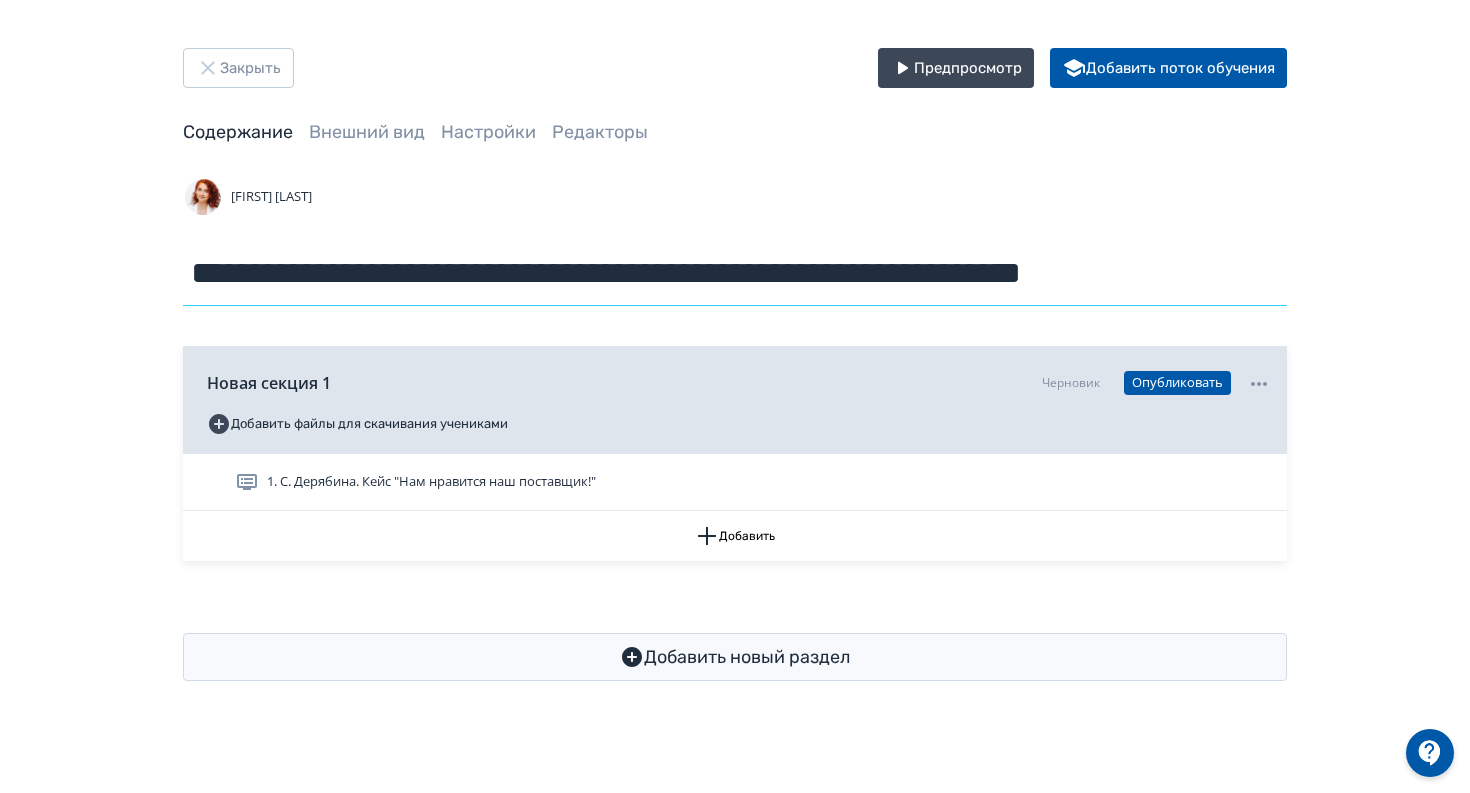 drag, startPoint x: 491, startPoint y: 264, endPoint x: 1381, endPoint y: 279, distance: 890.1264 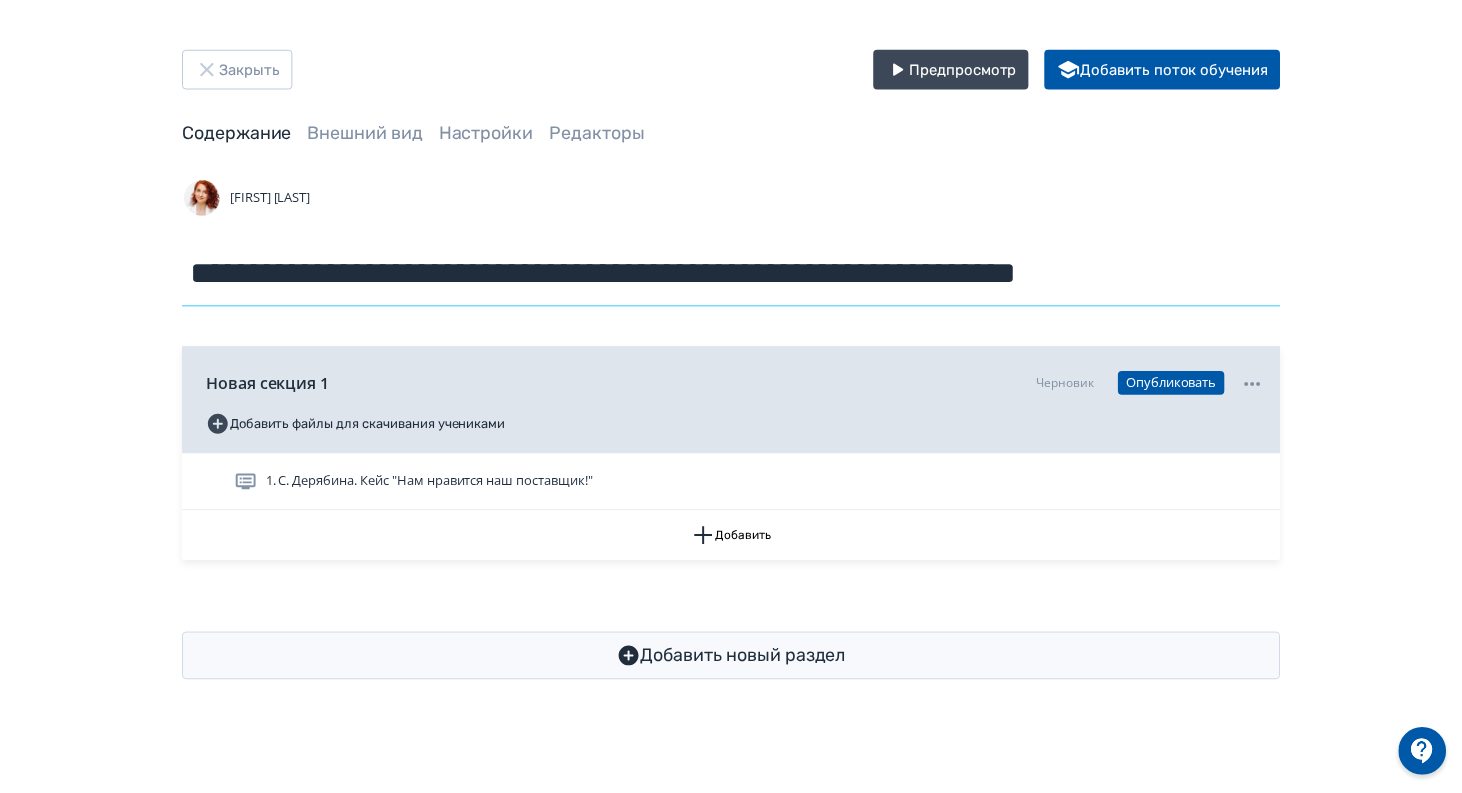 scroll, scrollTop: 0, scrollLeft: 0, axis: both 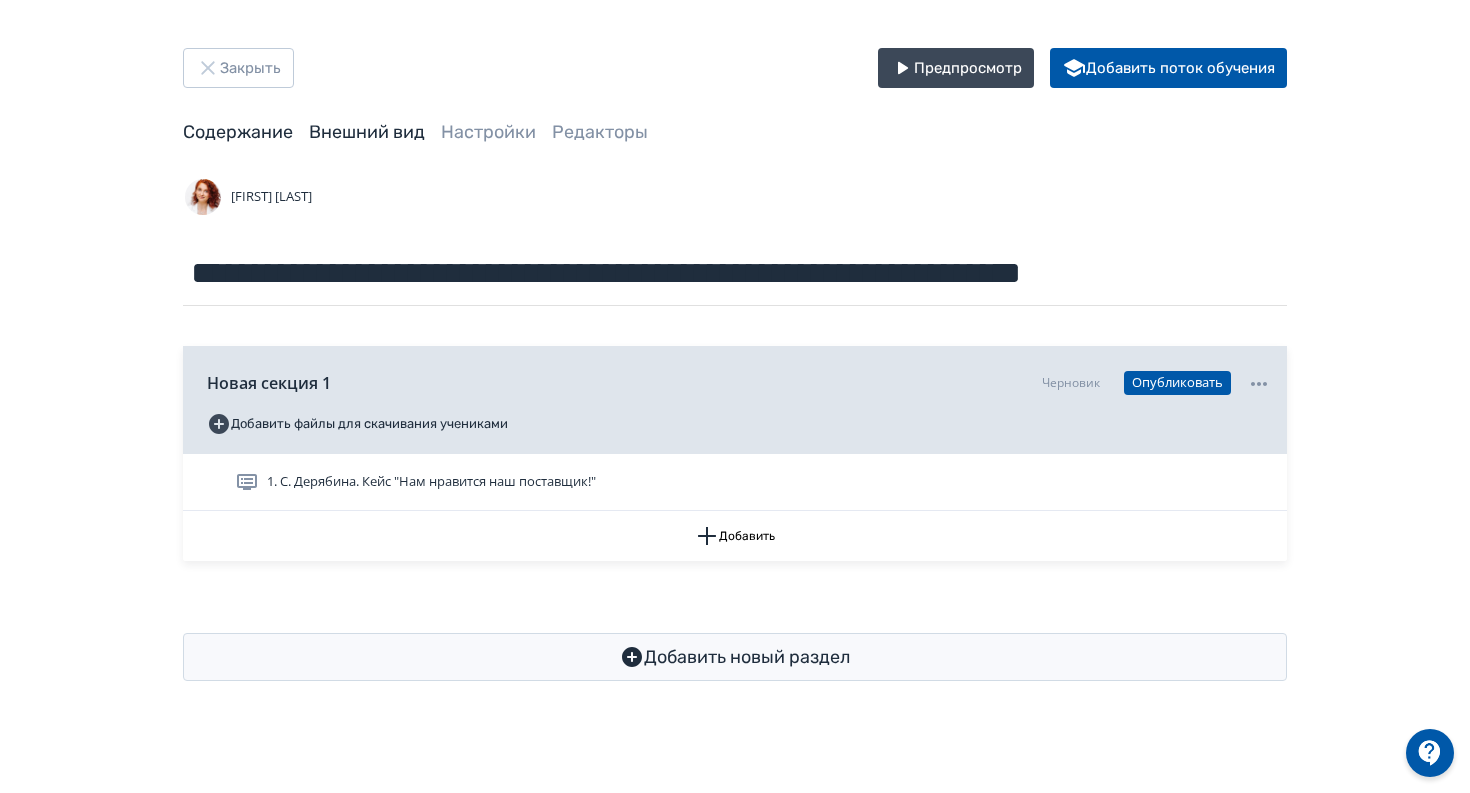 click on "Внешний вид" at bounding box center (367, 132) 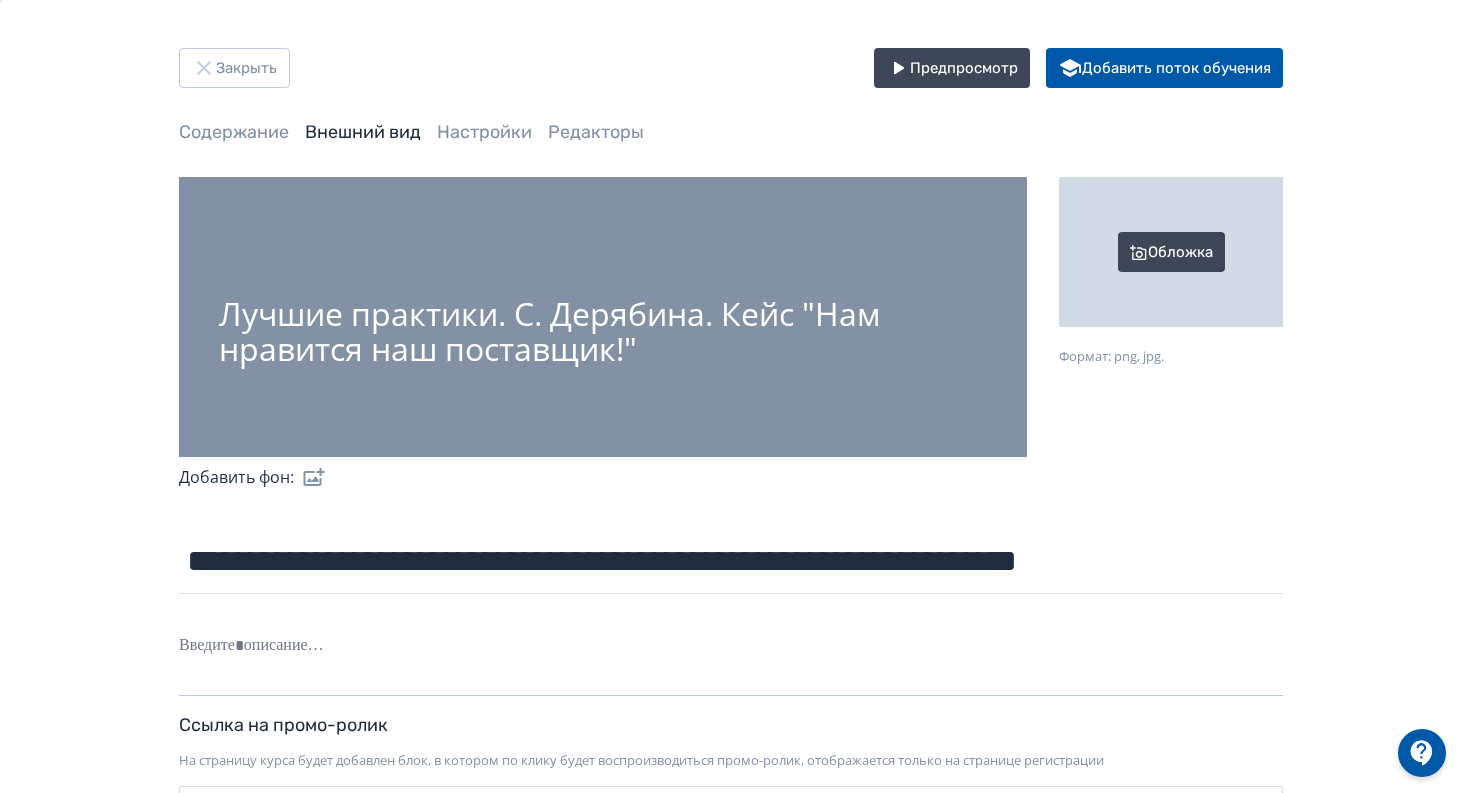 click on "Обложка" at bounding box center (1171, 252) 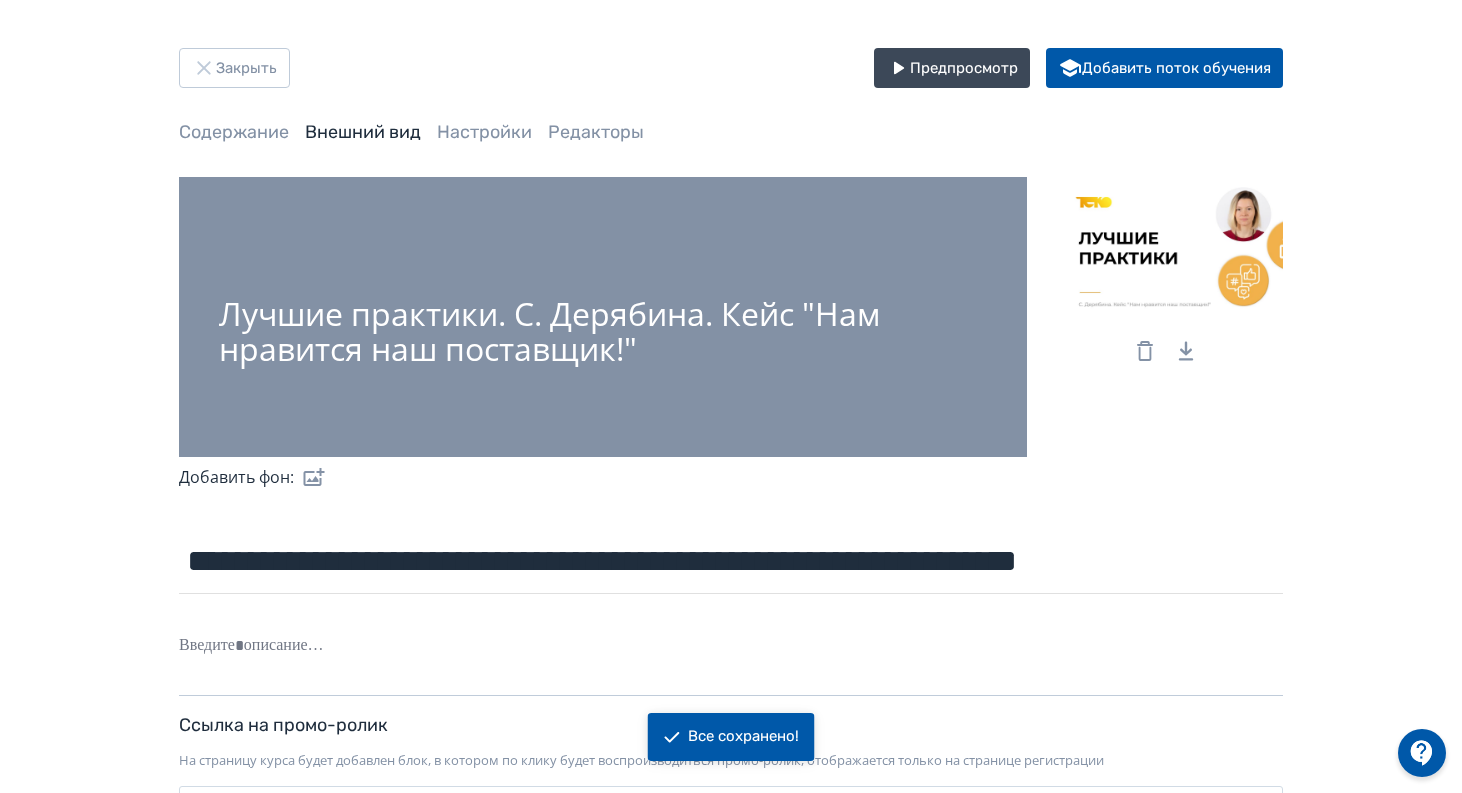 click at bounding box center [310, 477] 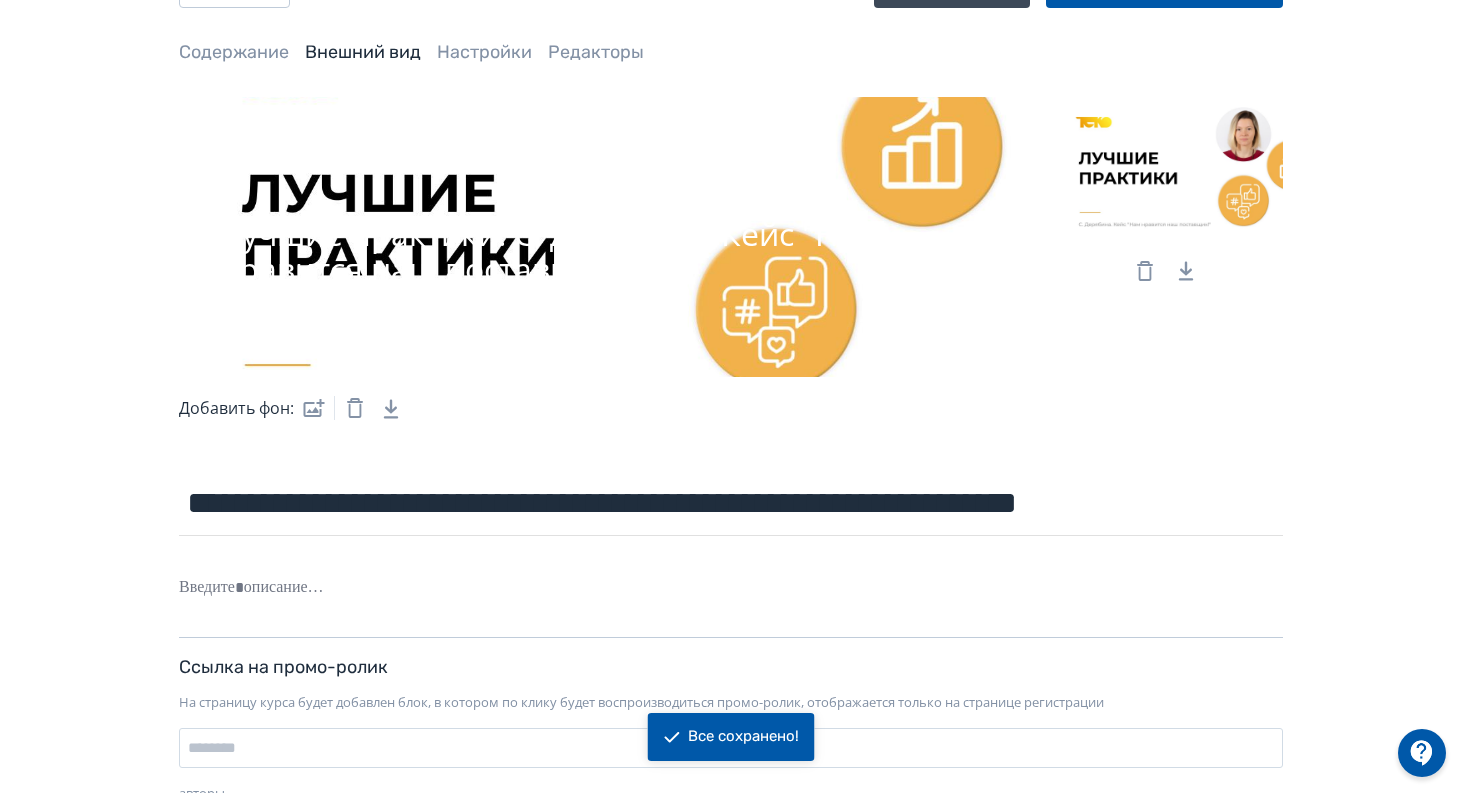 scroll, scrollTop: 203, scrollLeft: 0, axis: vertical 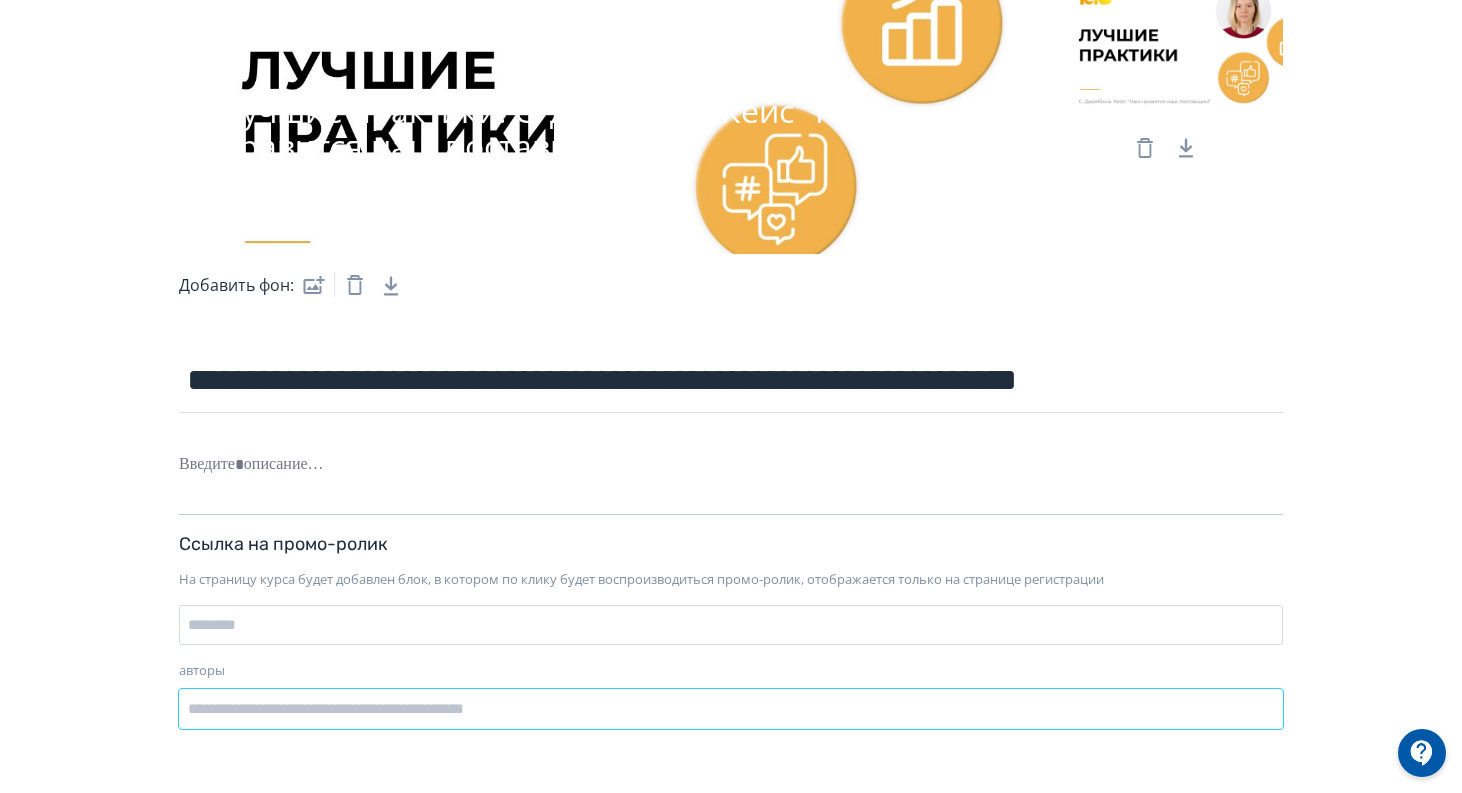 click on "авторы" at bounding box center [731, 709] 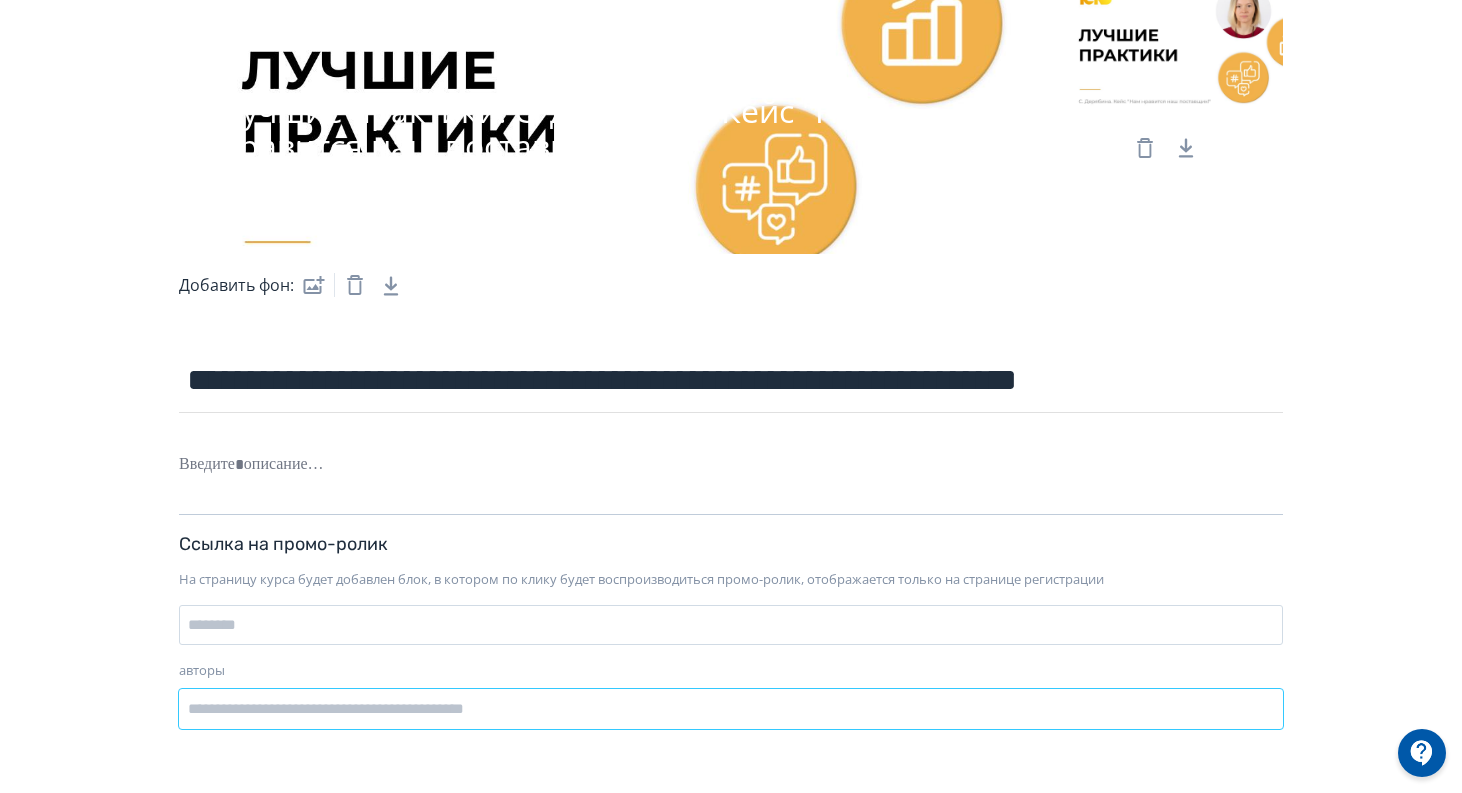 type on "**********" 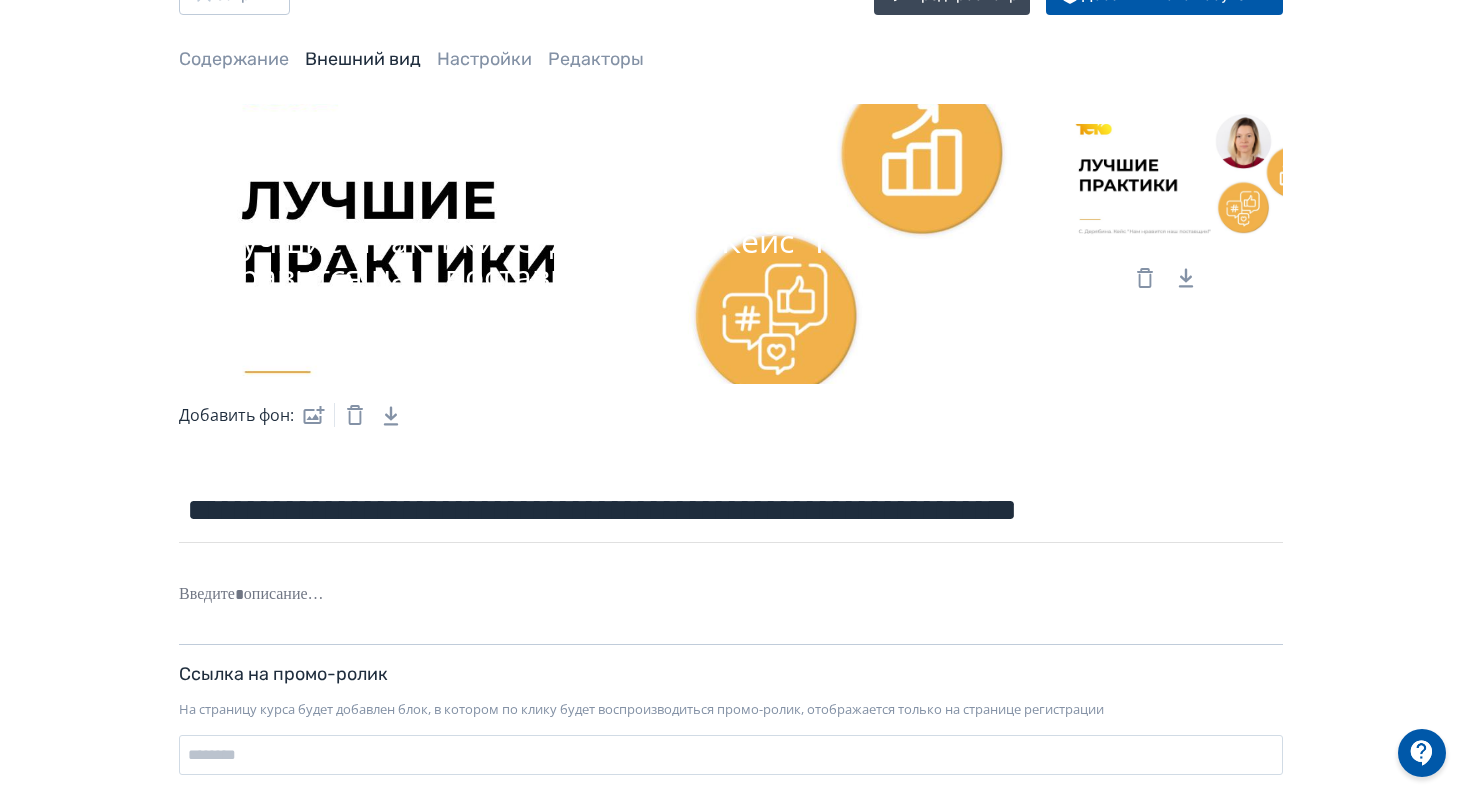 scroll, scrollTop: 0, scrollLeft: 0, axis: both 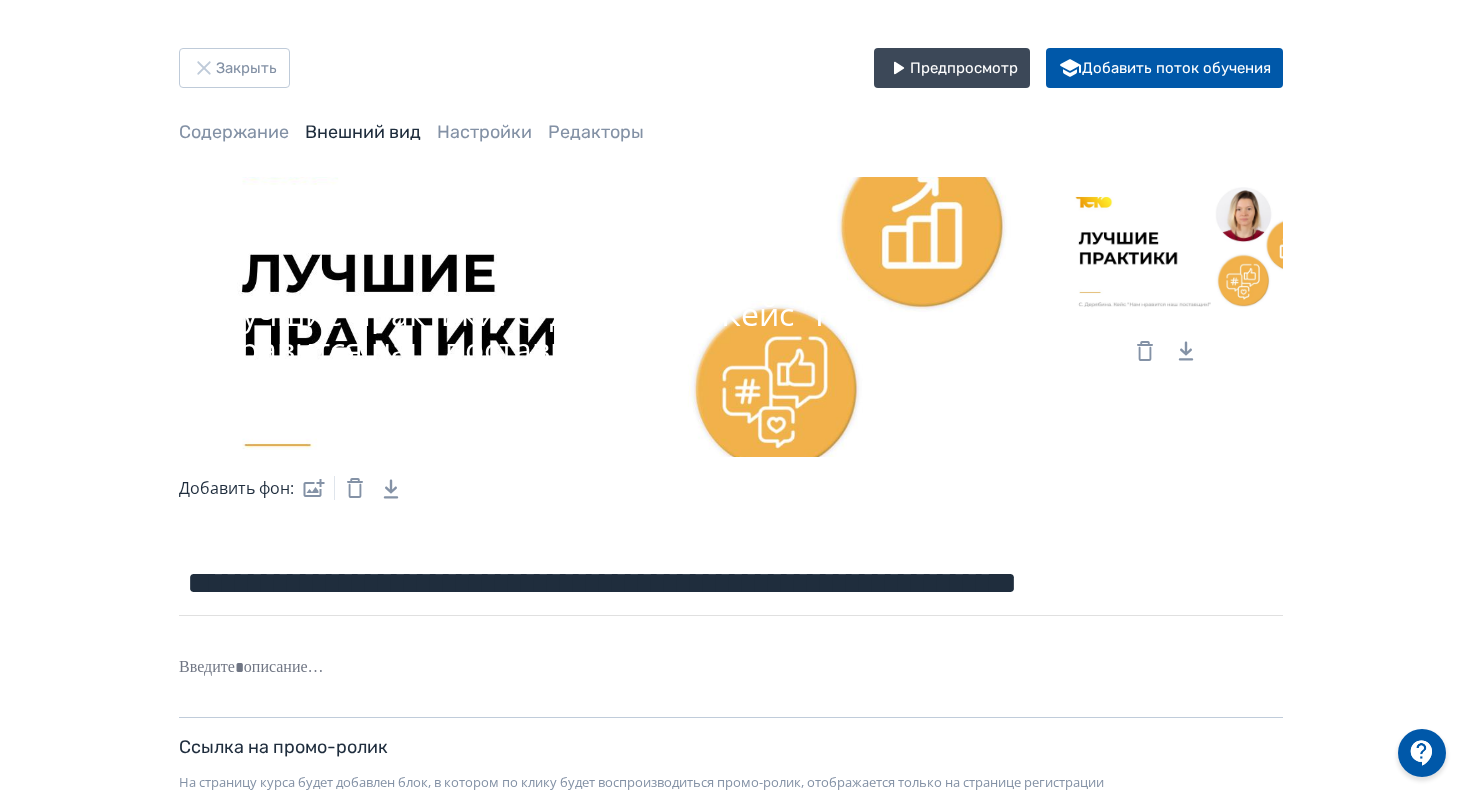 click on "**********" at bounding box center [731, 498] 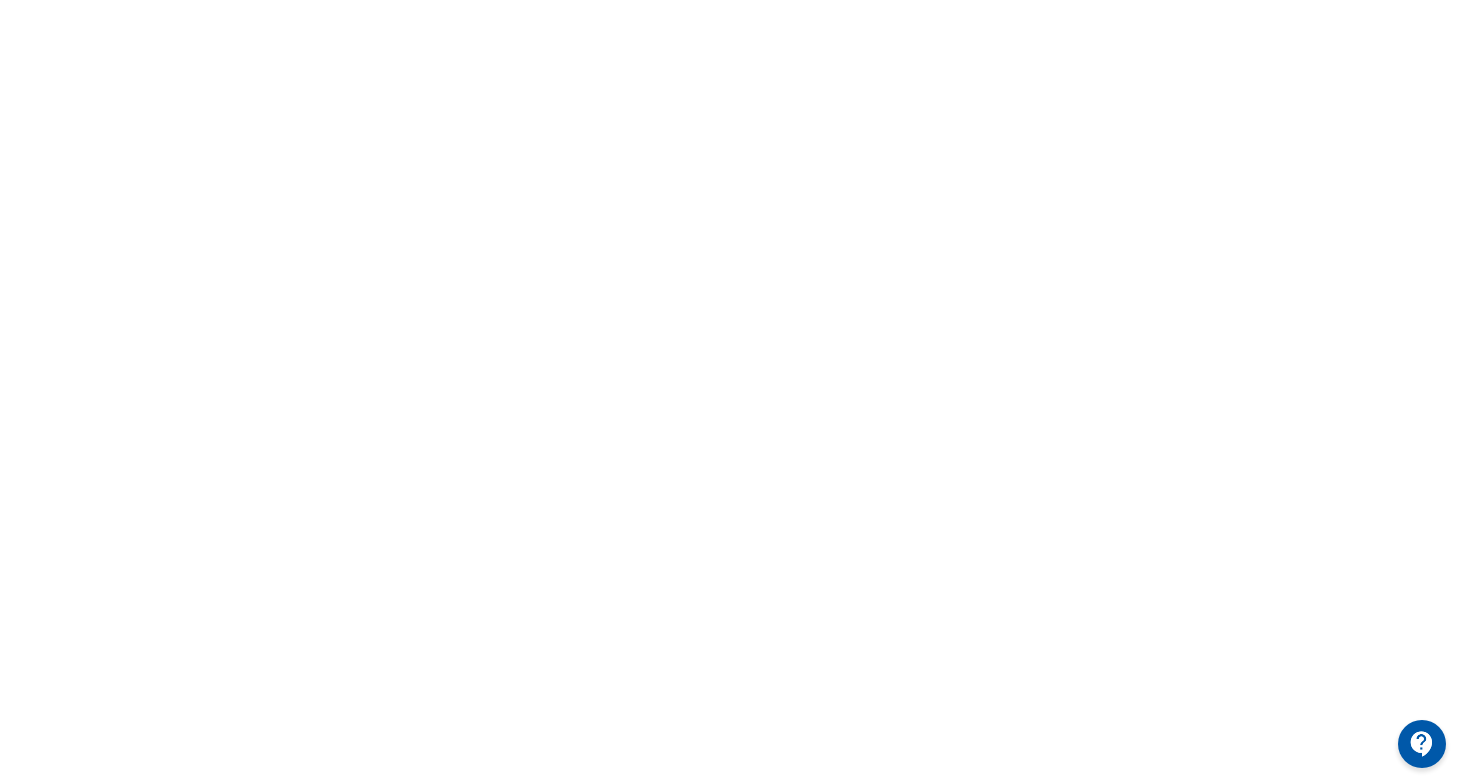 scroll, scrollTop: 0, scrollLeft: 0, axis: both 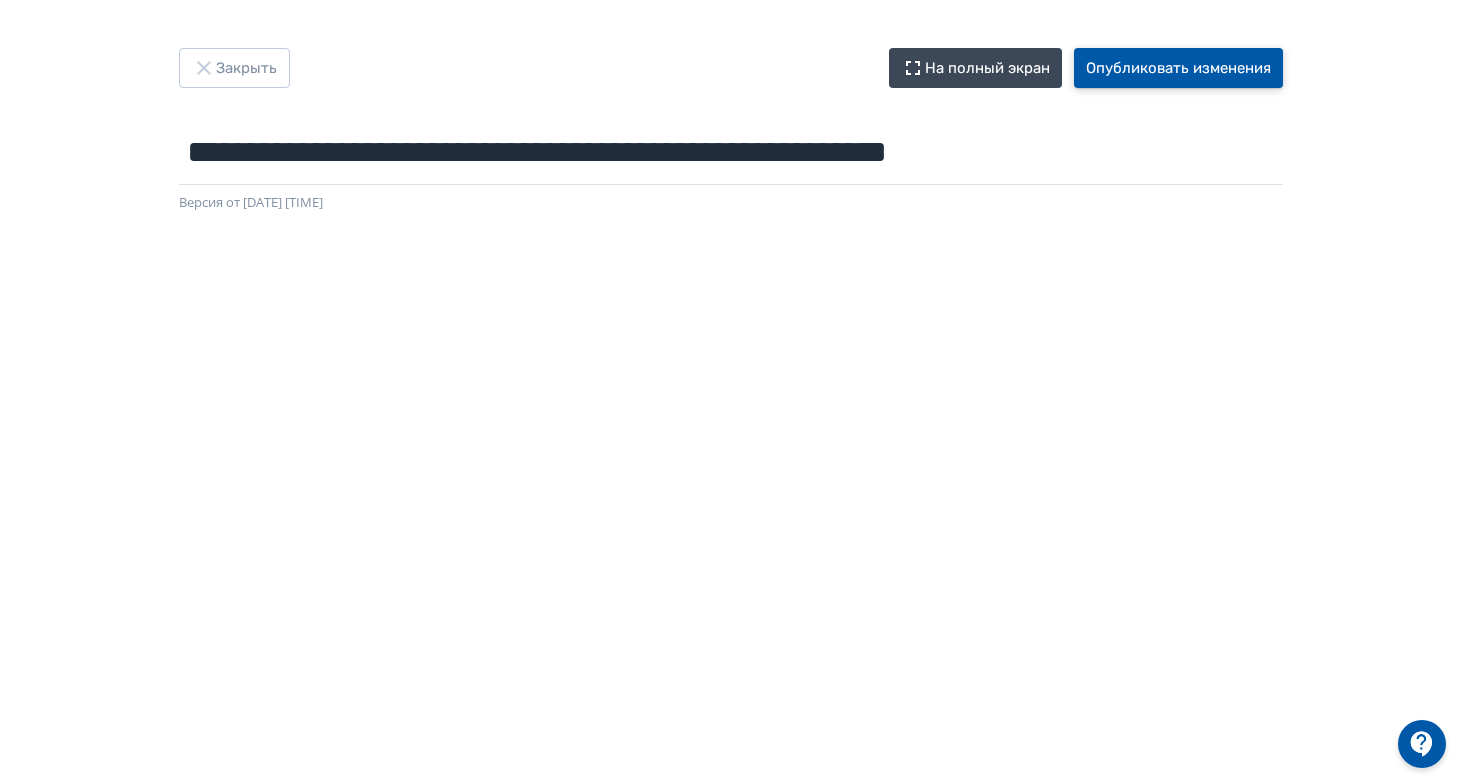 click on "Опубликовать изменения" at bounding box center [1178, 68] 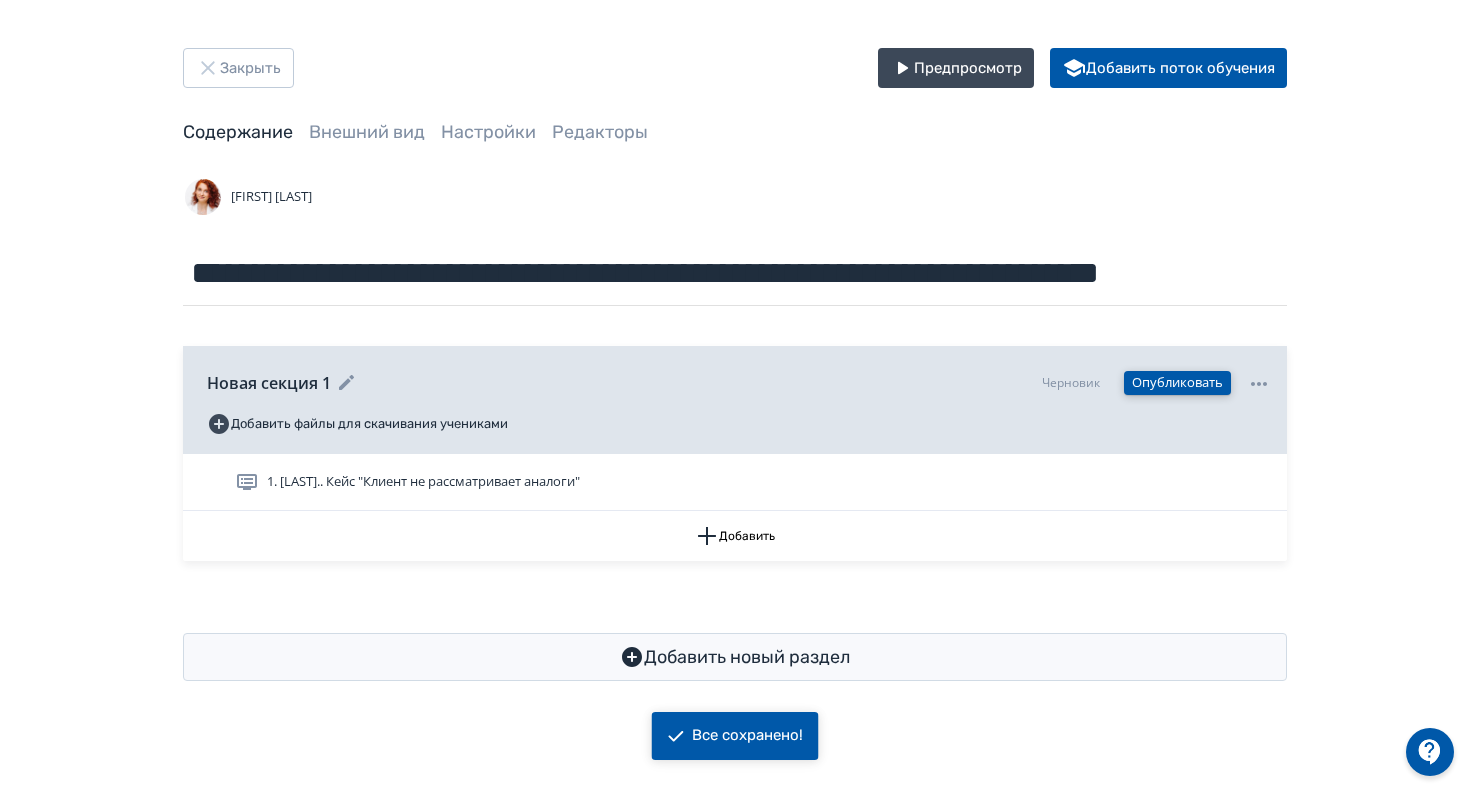 click on "Опубликовать" at bounding box center (1177, 383) 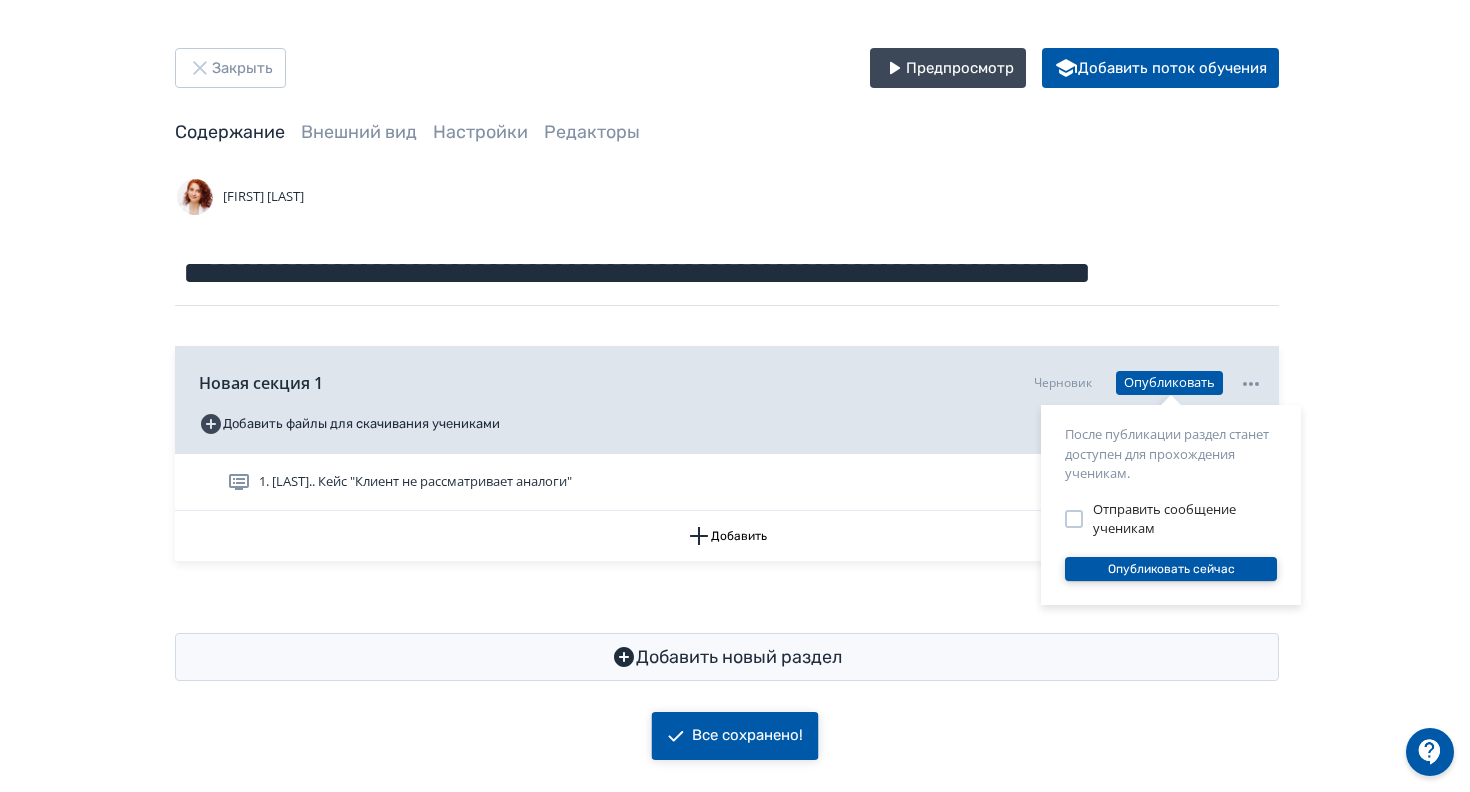 click on "Опубликовать сейчас" at bounding box center [1171, 569] 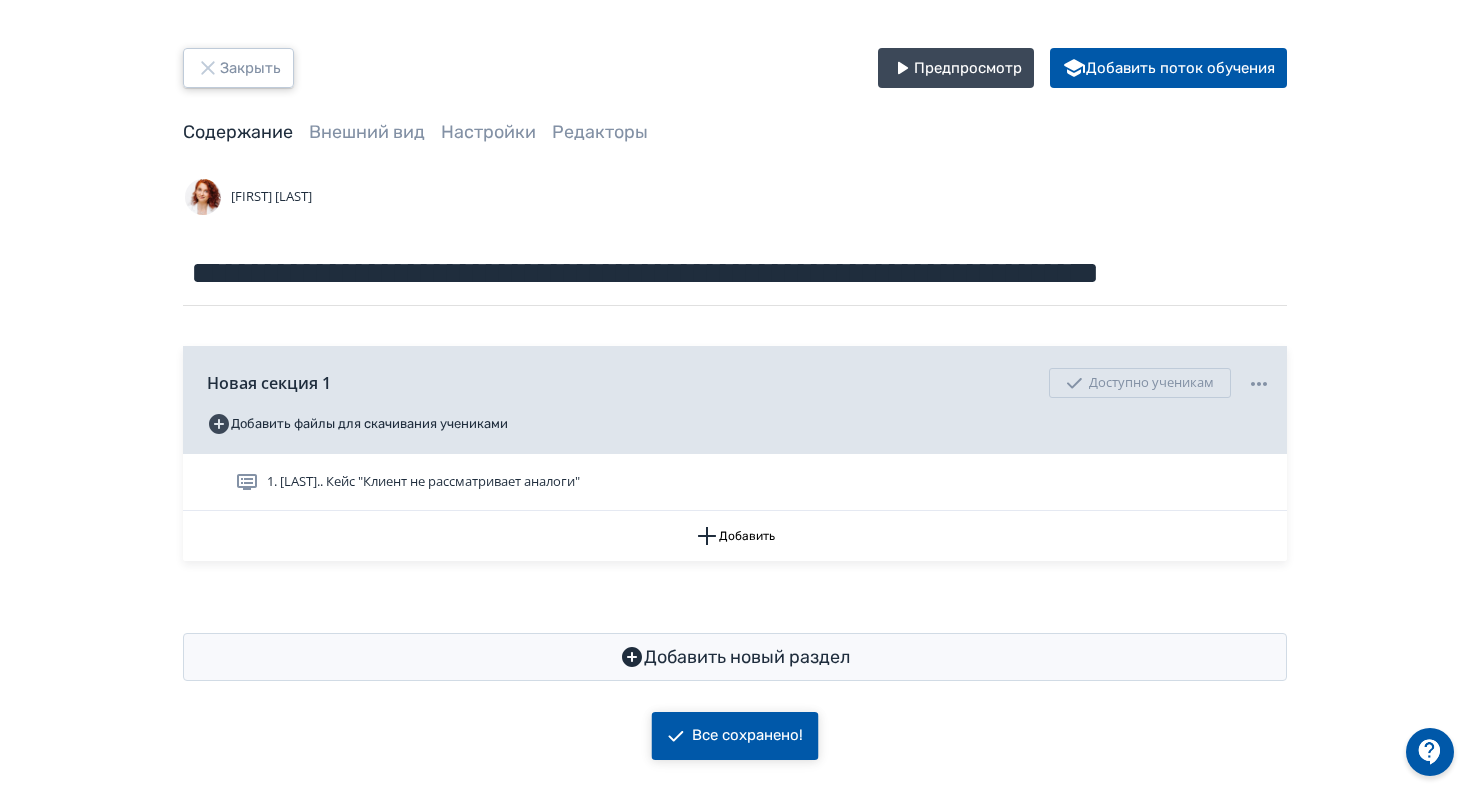 click 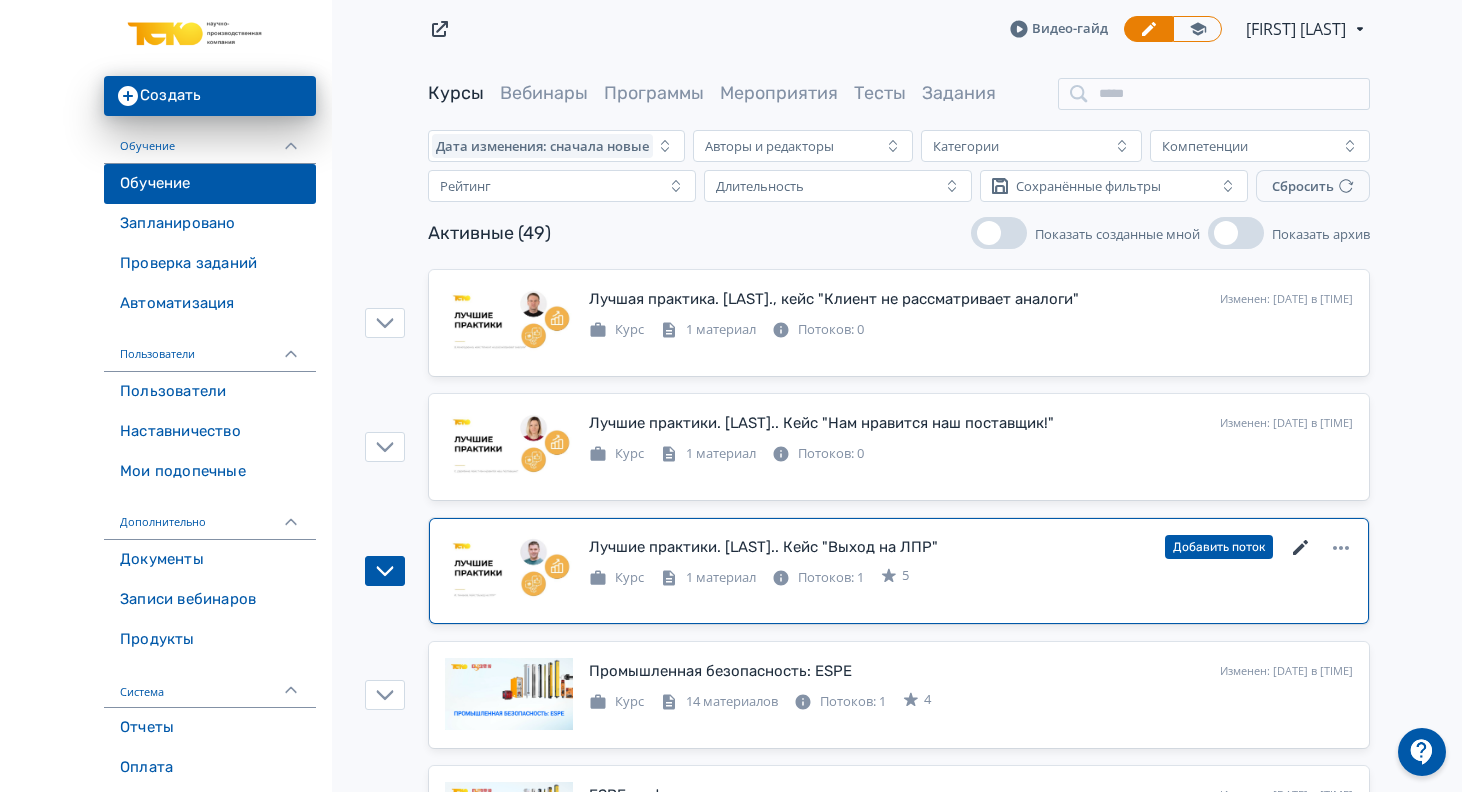 click 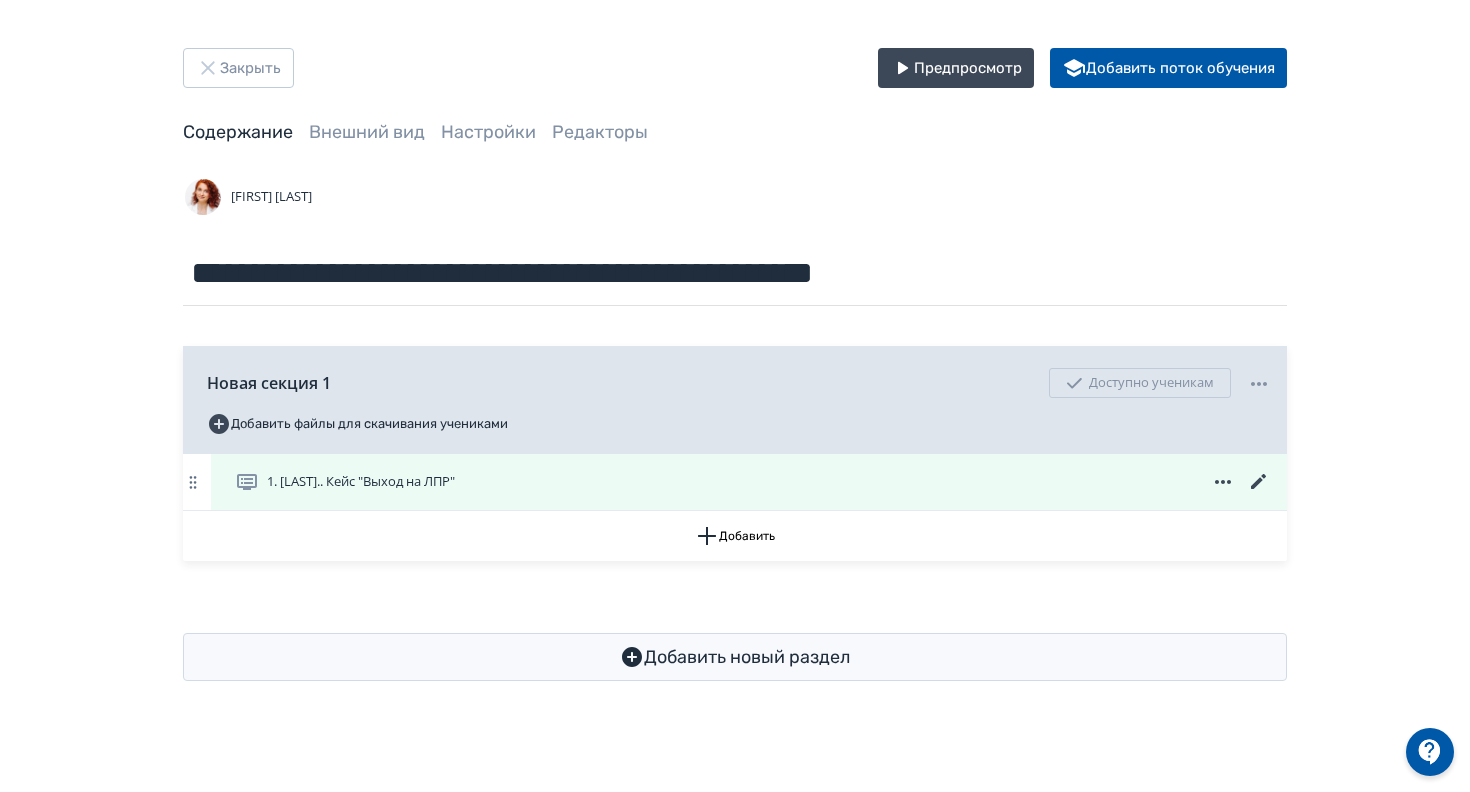 click 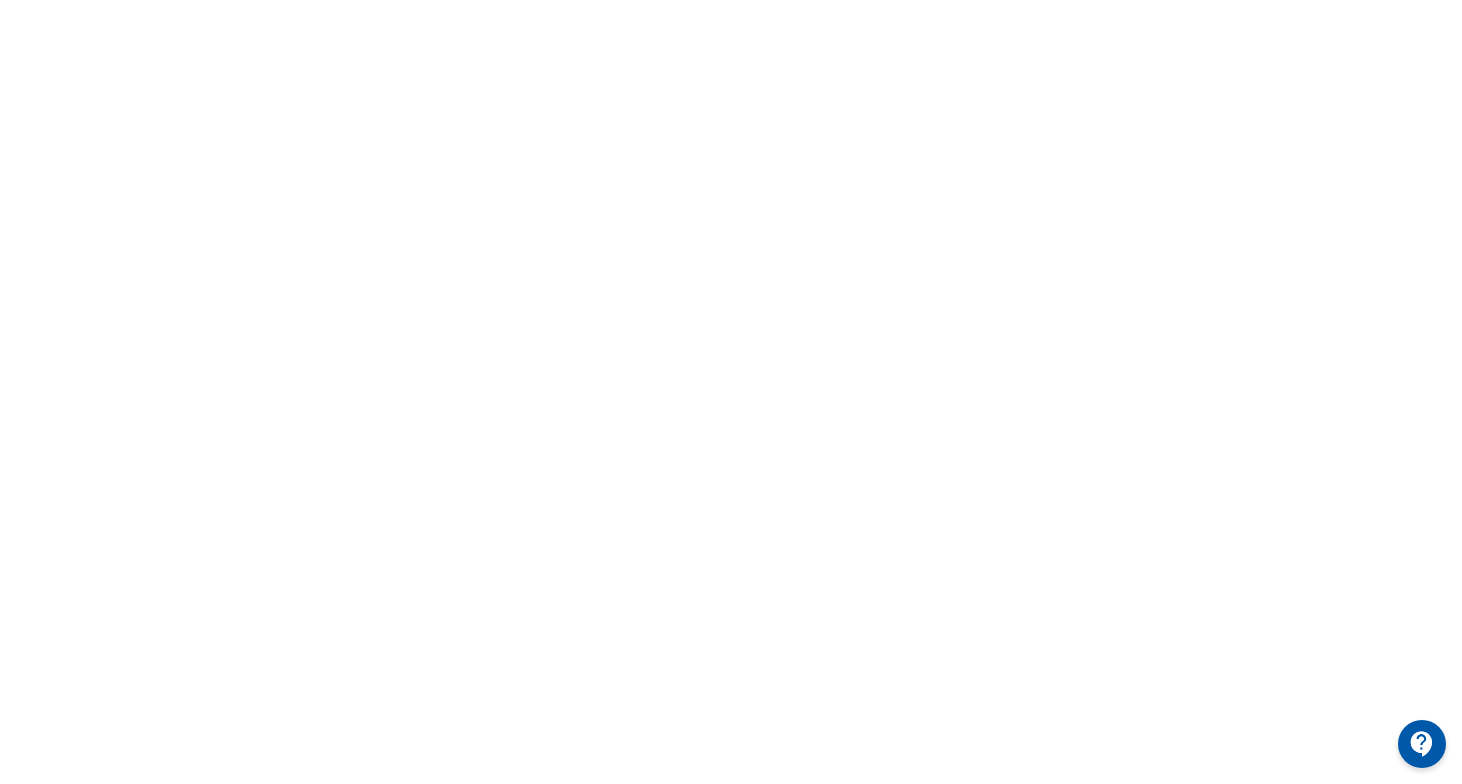 scroll, scrollTop: 0, scrollLeft: 0, axis: both 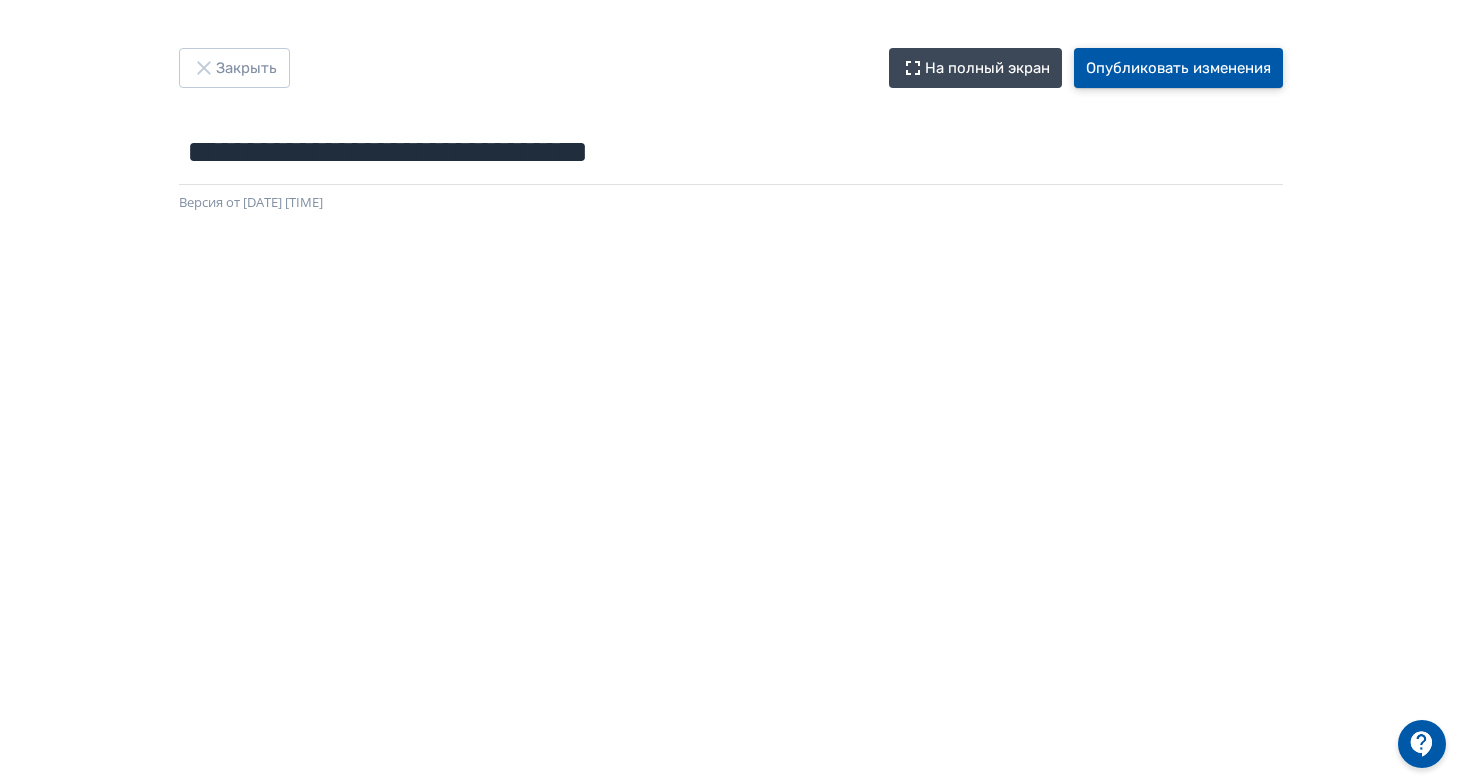 click on "Опубликовать изменения" at bounding box center [1178, 68] 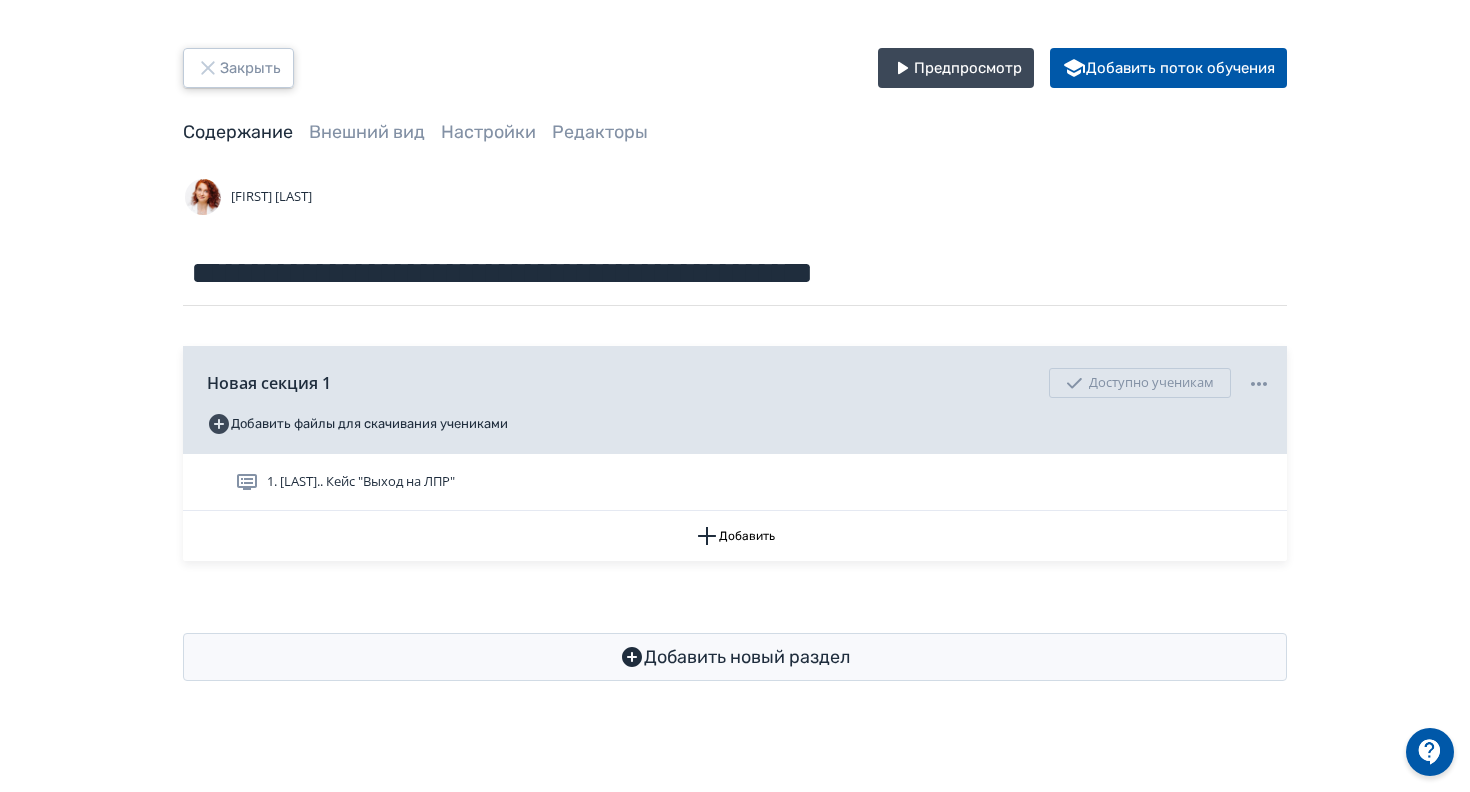 click on "Закрыть" at bounding box center [238, 68] 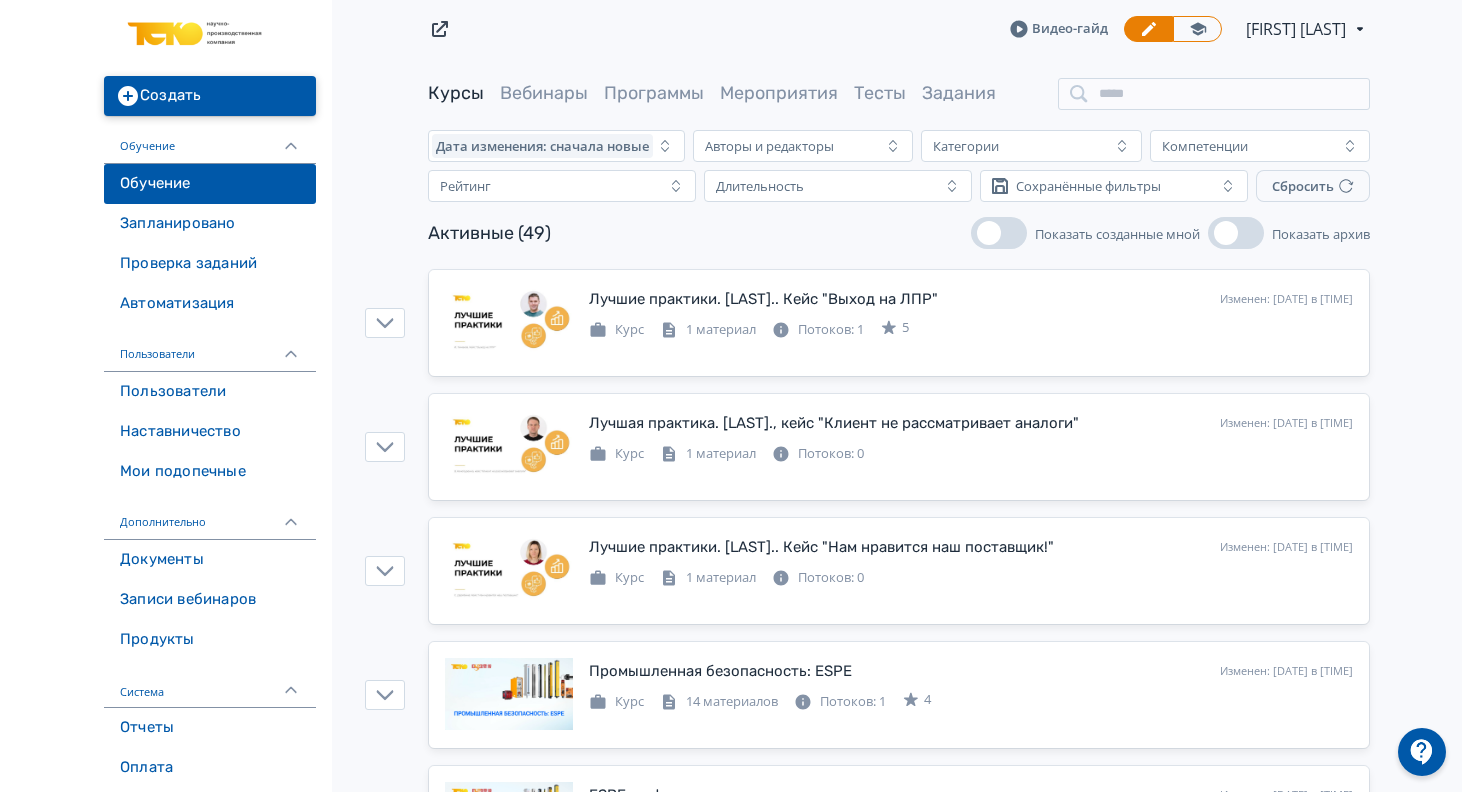 click on "Создать" at bounding box center [210, 96] 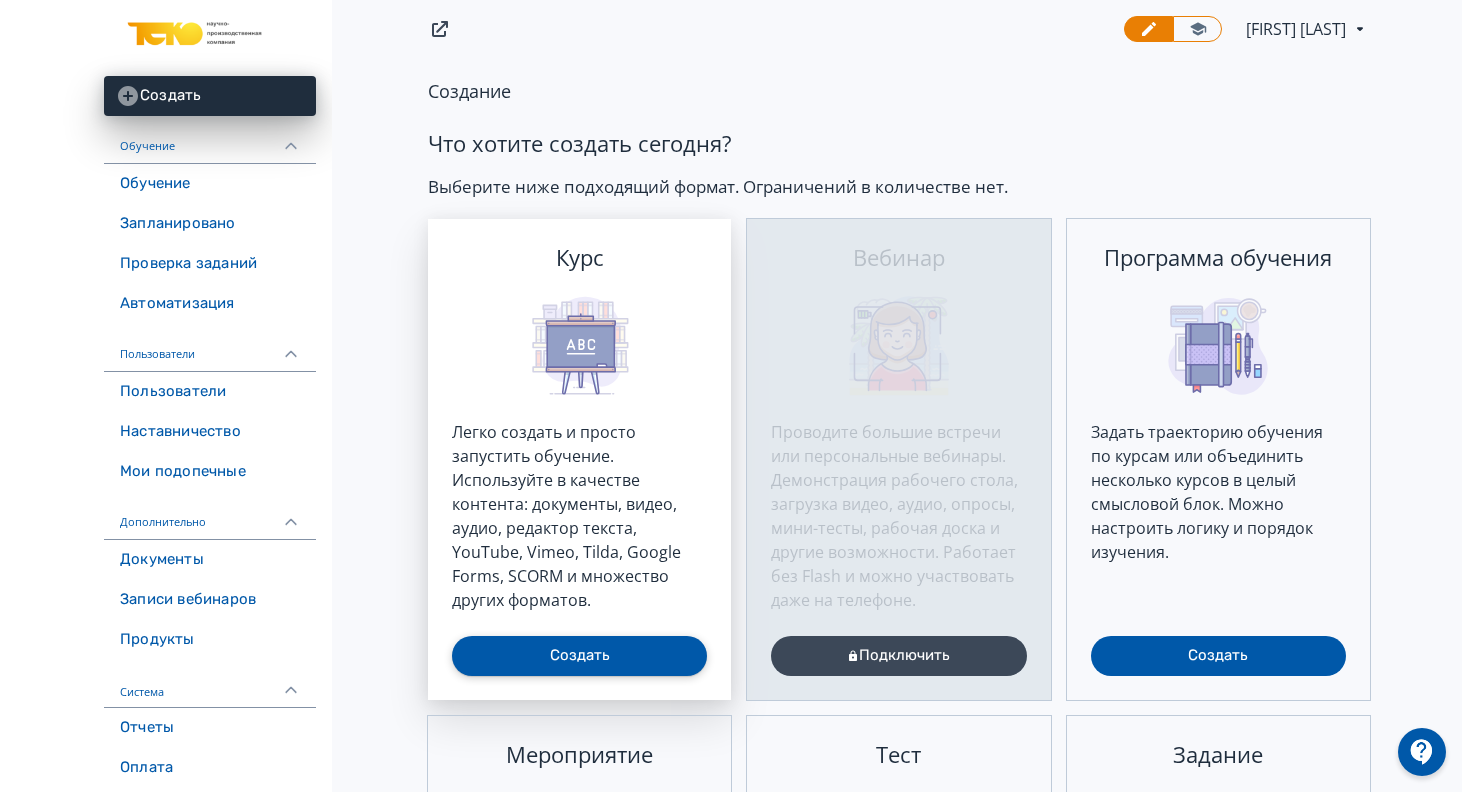 click on "Создать" at bounding box center (579, 656) 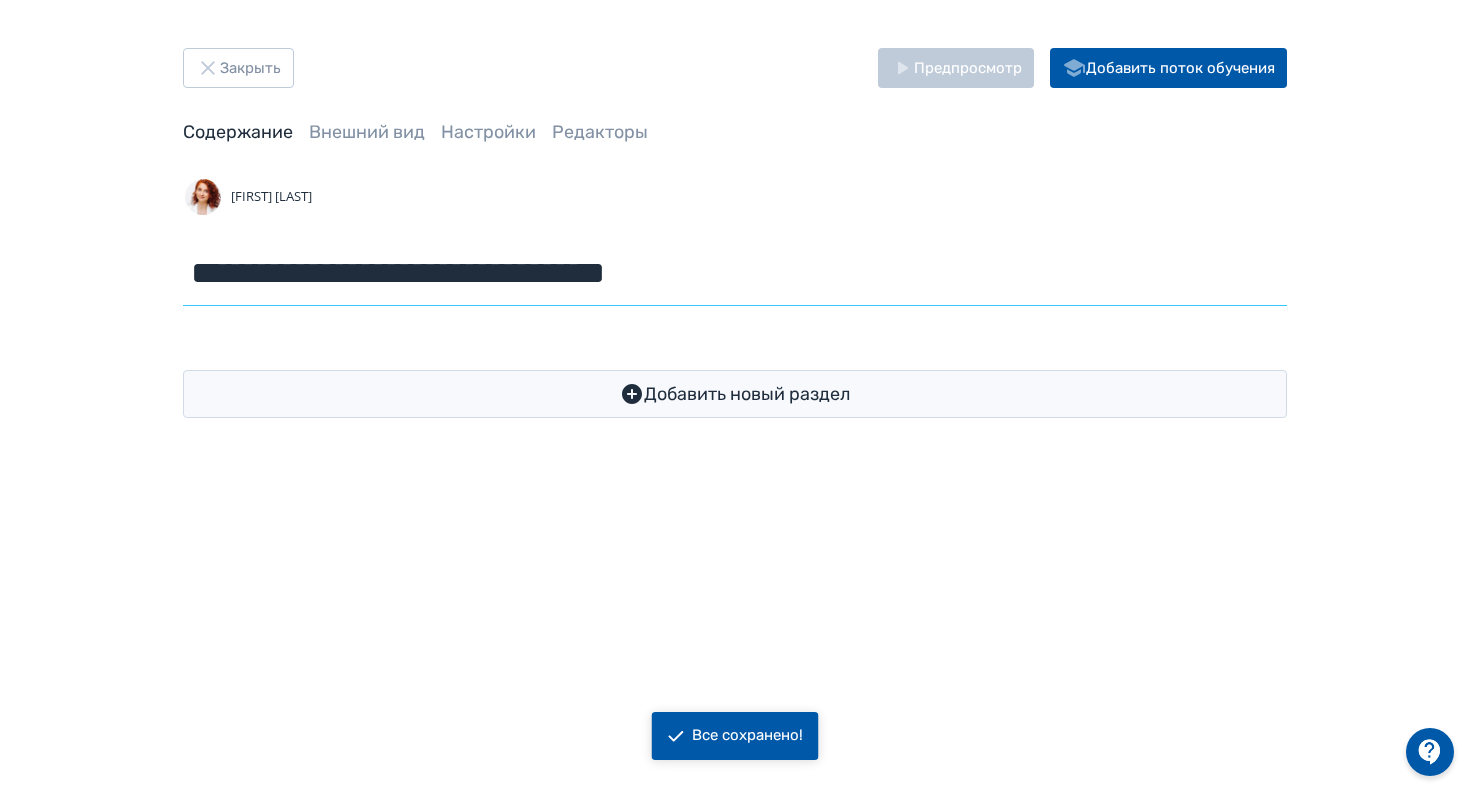 click on "**********" at bounding box center (735, 273) 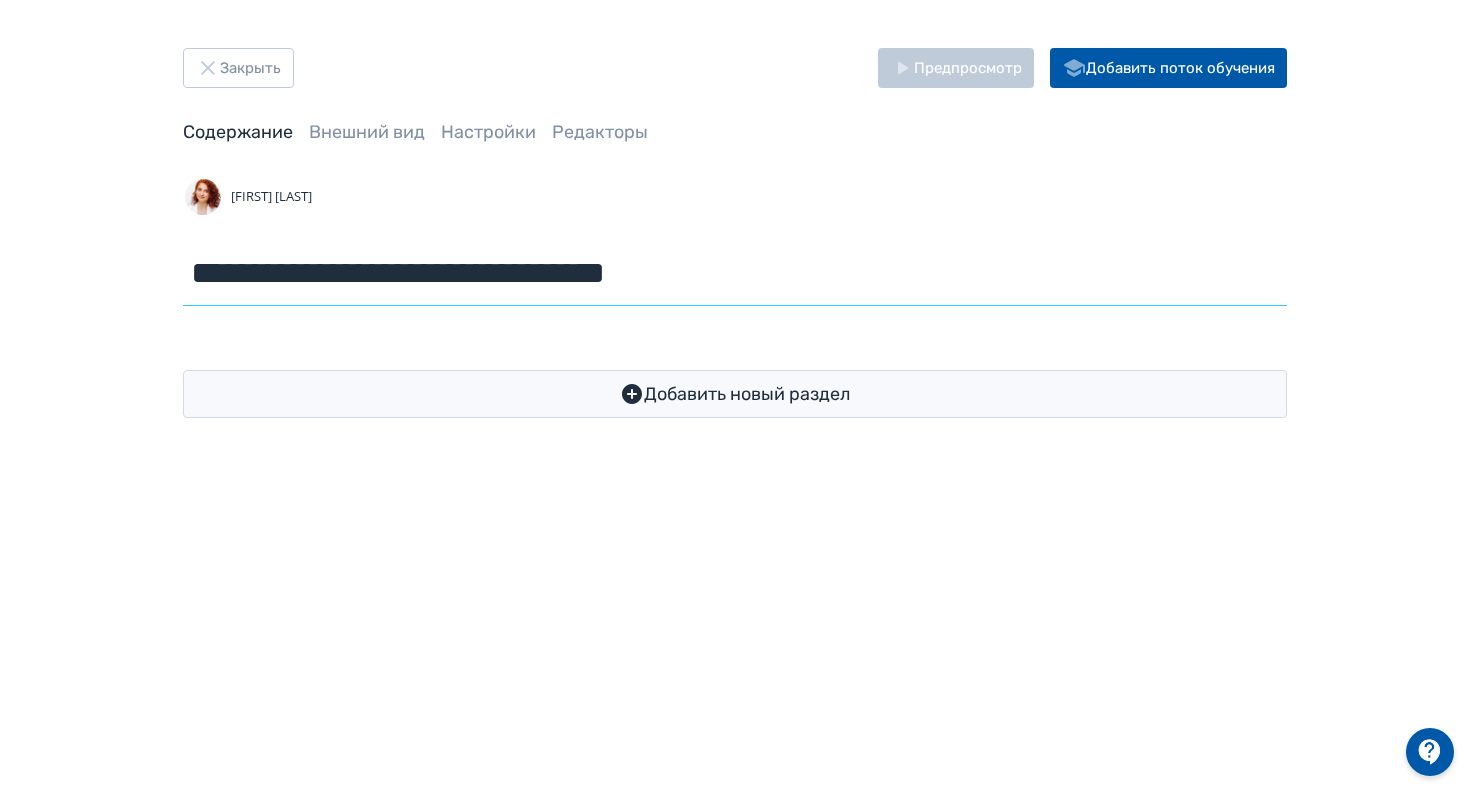 drag, startPoint x: 727, startPoint y: 279, endPoint x: 178, endPoint y: 272, distance: 549.0446 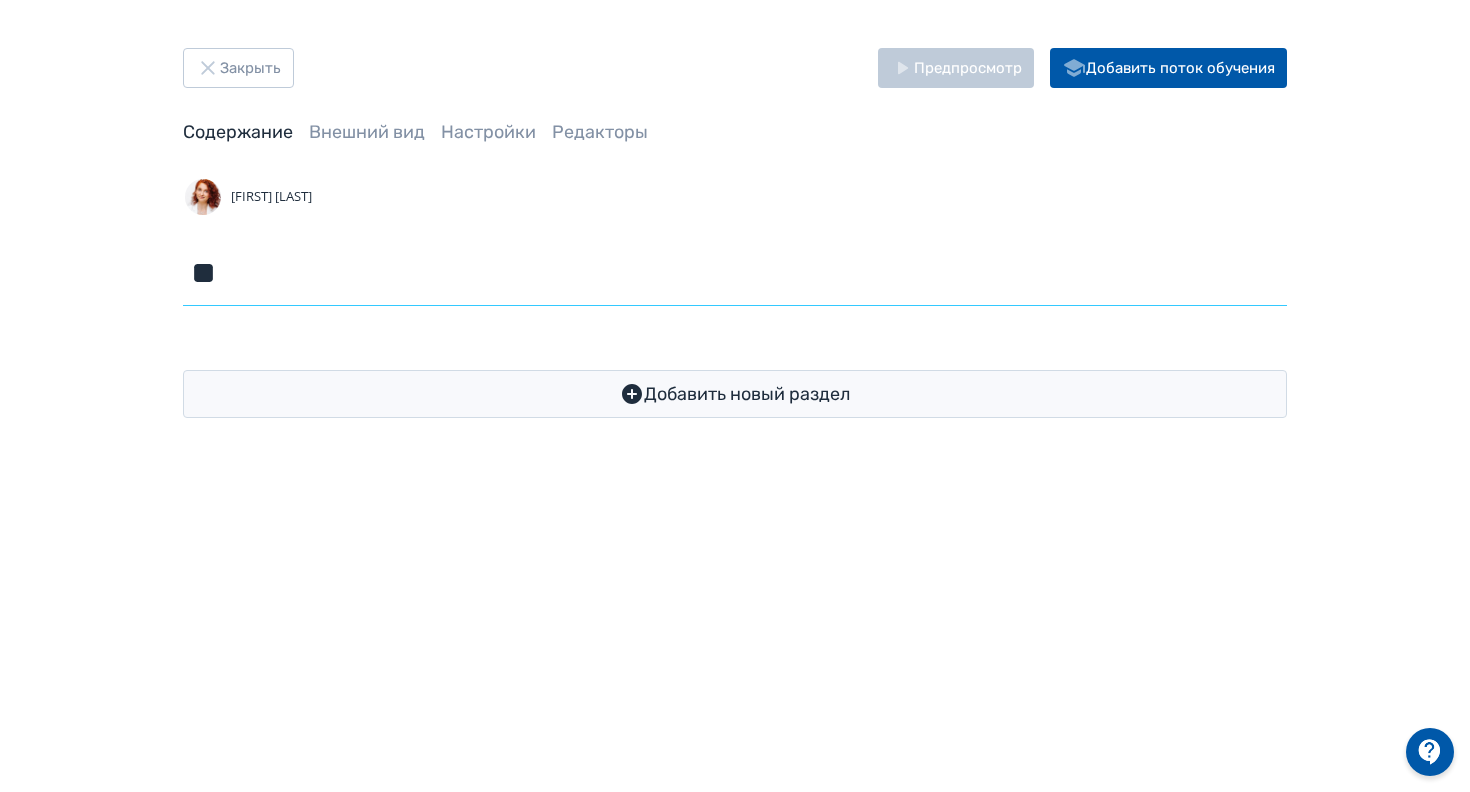 type on "*" 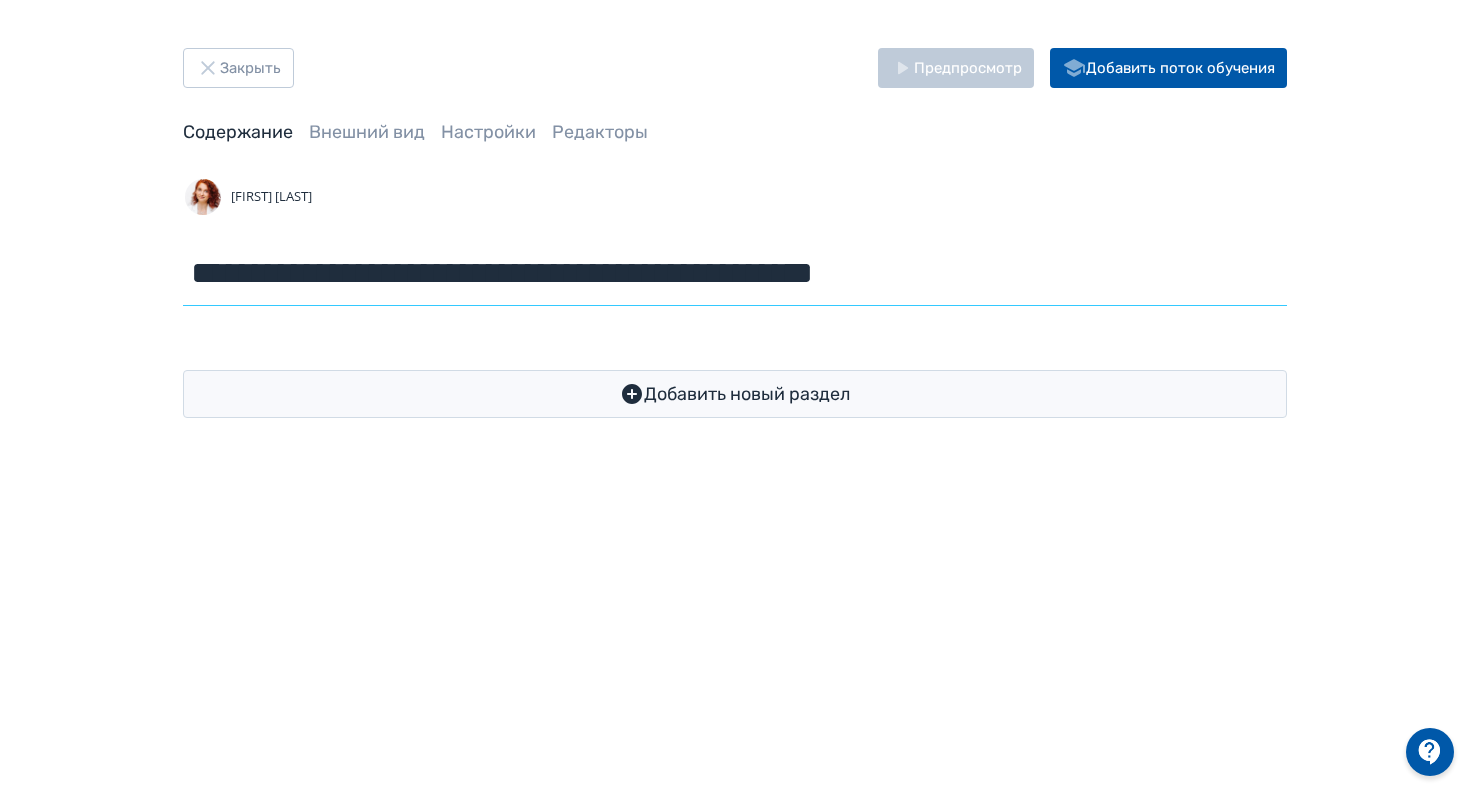 drag, startPoint x: 489, startPoint y: 267, endPoint x: 1082, endPoint y: 274, distance: 593.0413 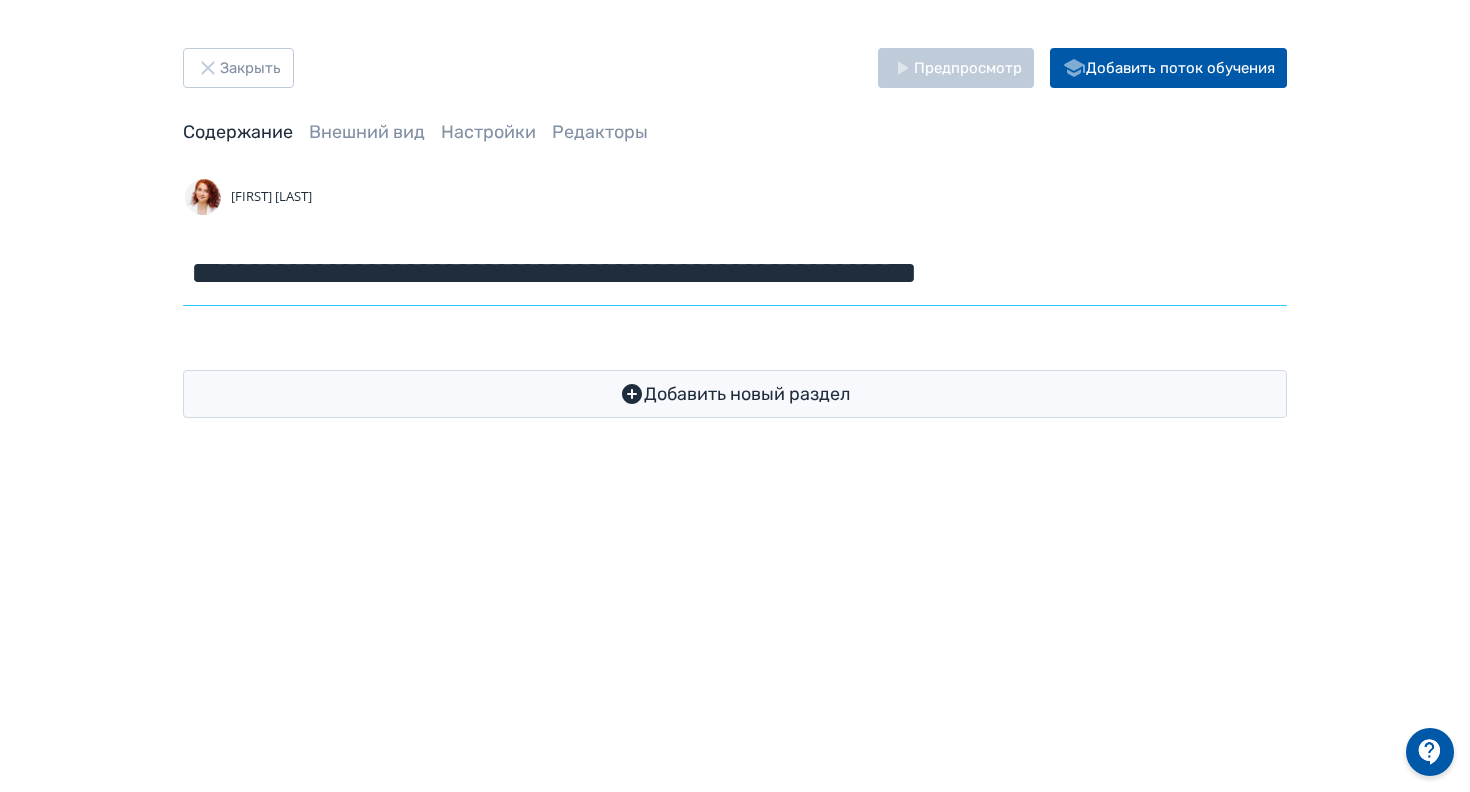 drag, startPoint x: 859, startPoint y: 280, endPoint x: 770, endPoint y: 272, distance: 89.358826 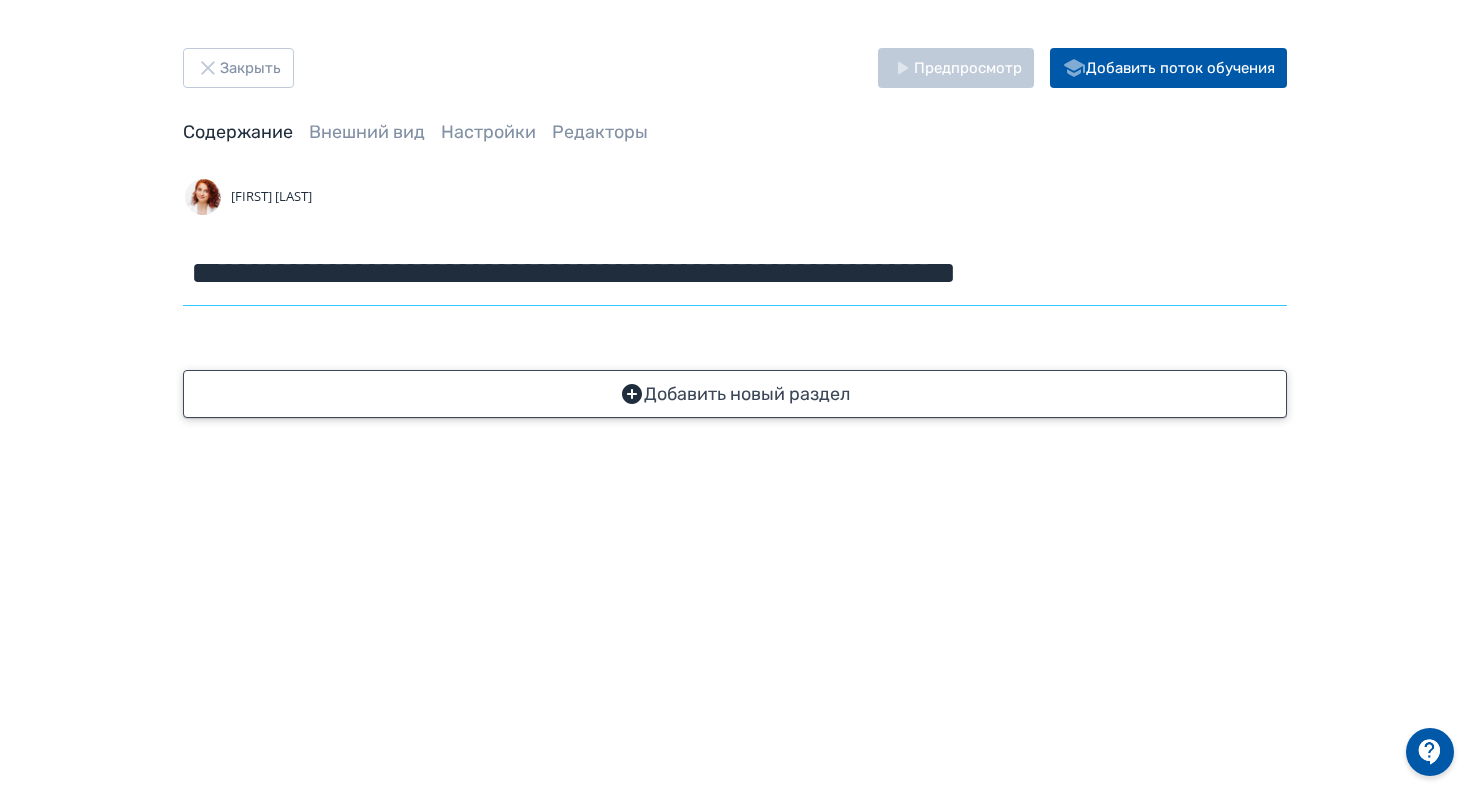 type on "**********" 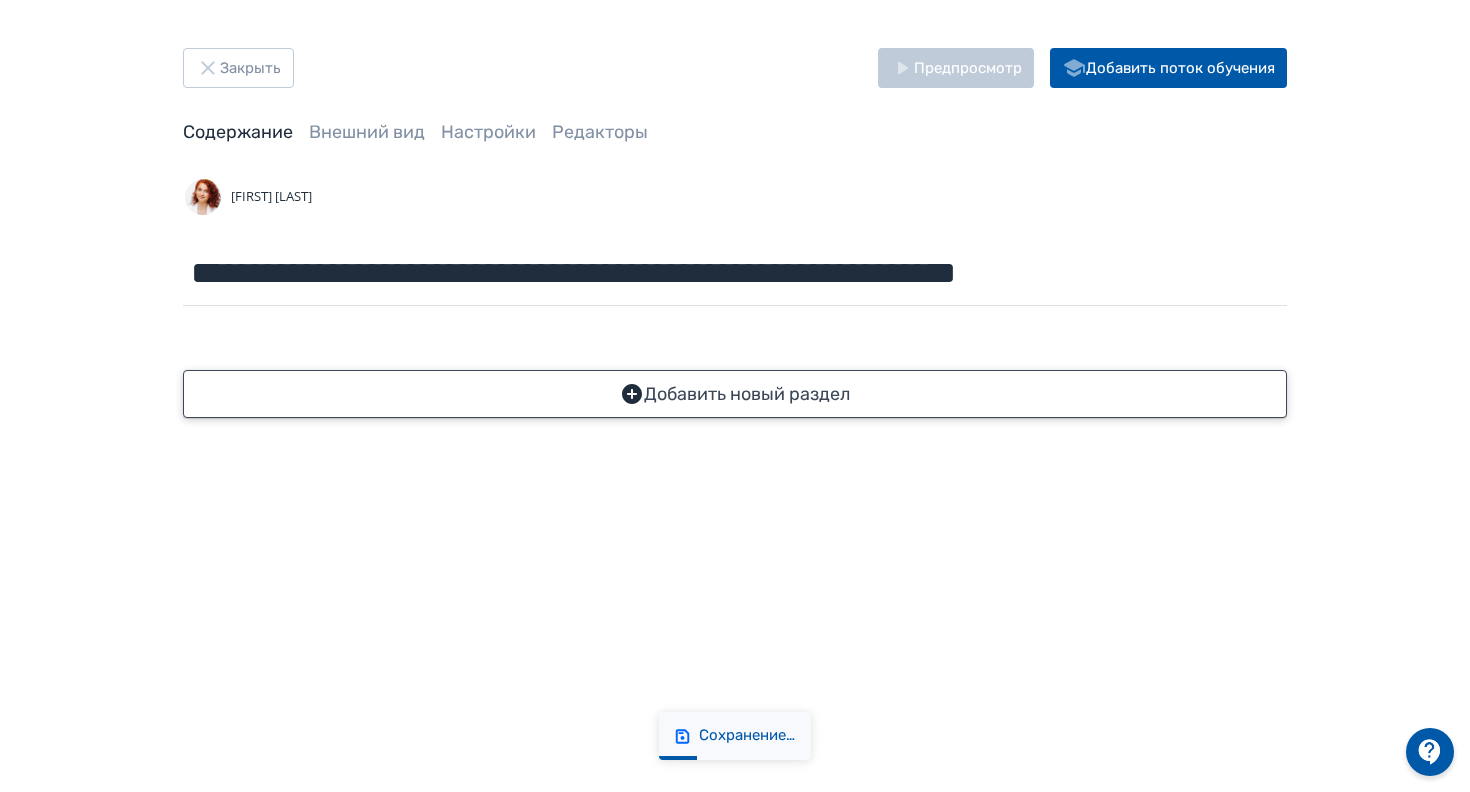 click 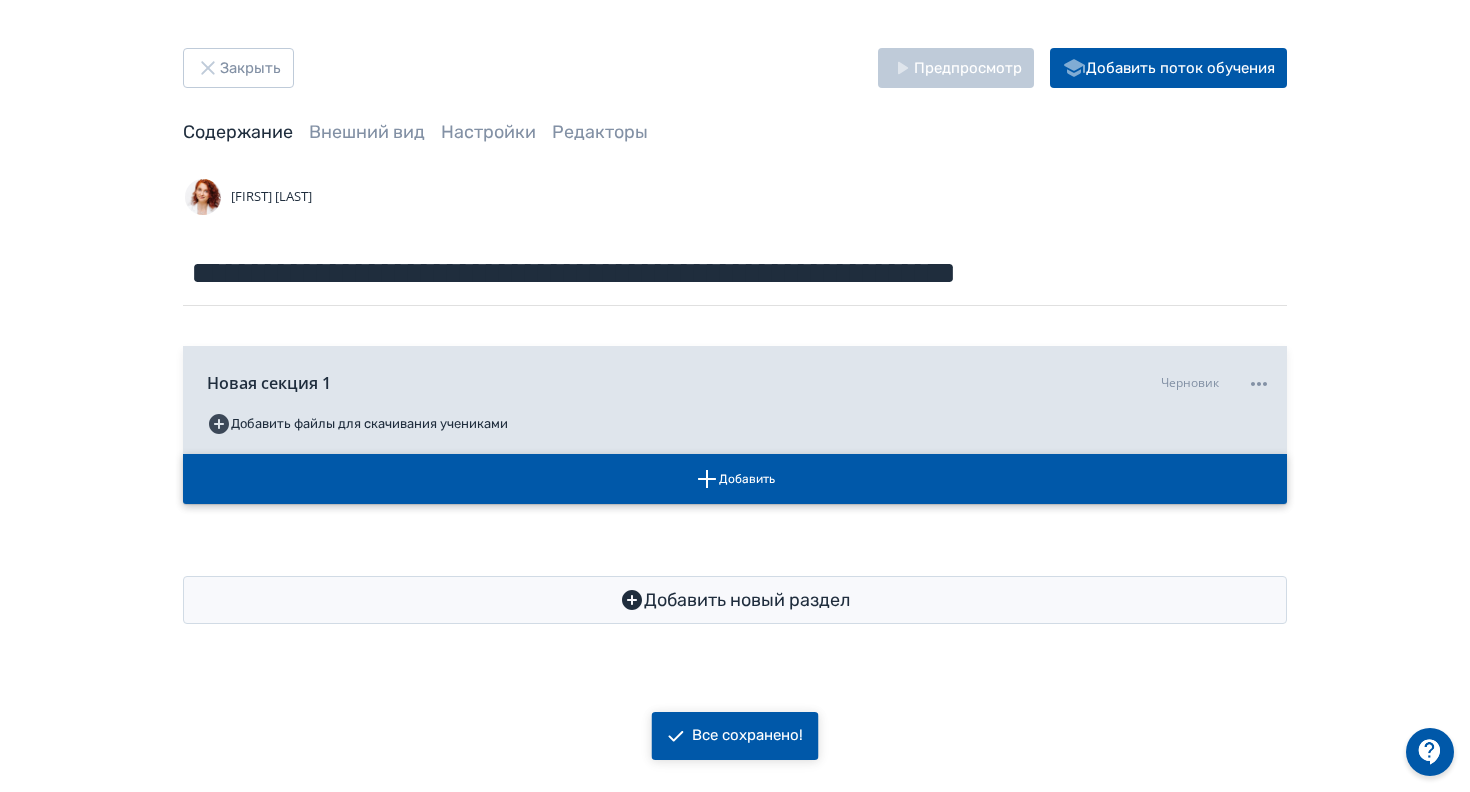 click 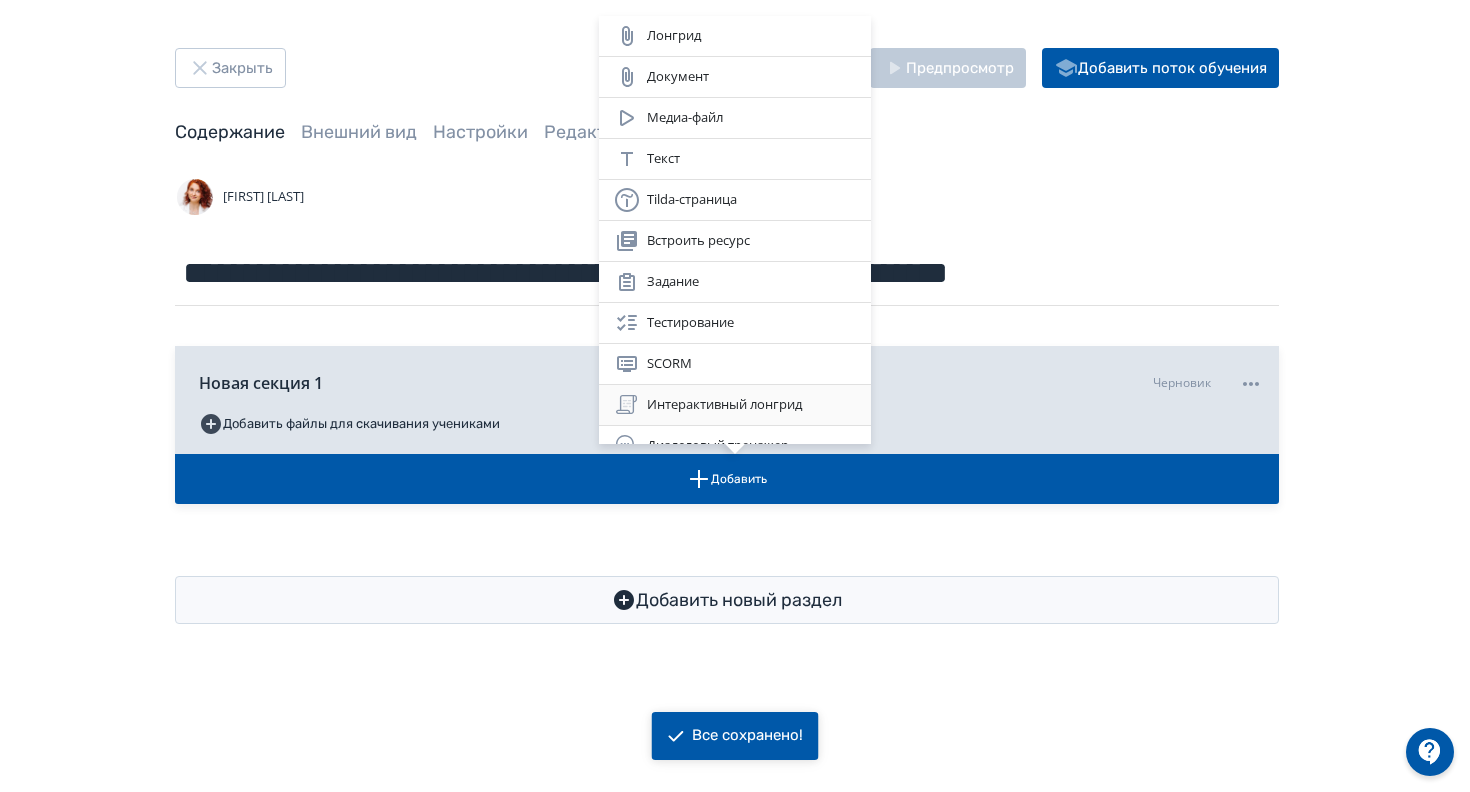 click on "Интерактивный лонгрид" at bounding box center [735, 405] 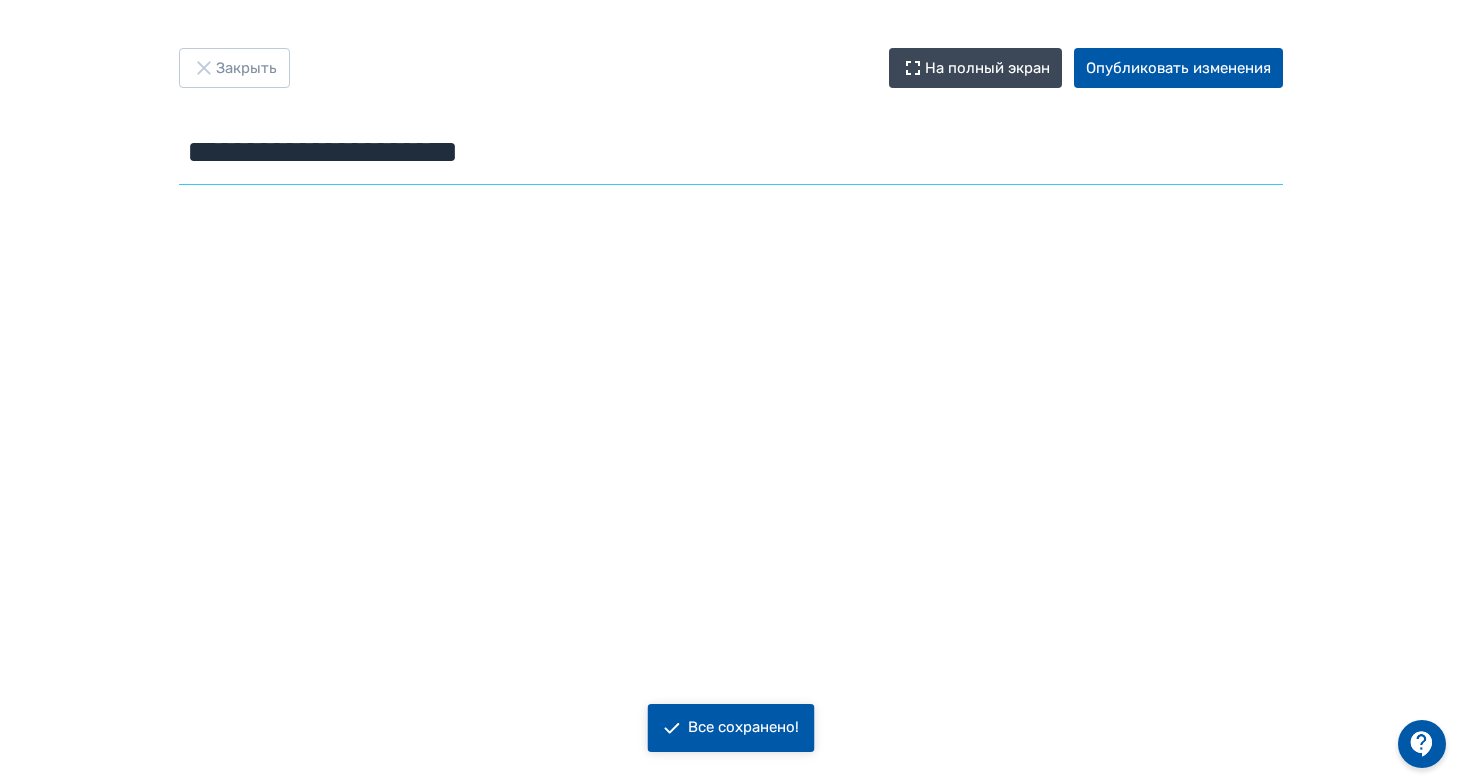 click on "**********" at bounding box center (731, 152) 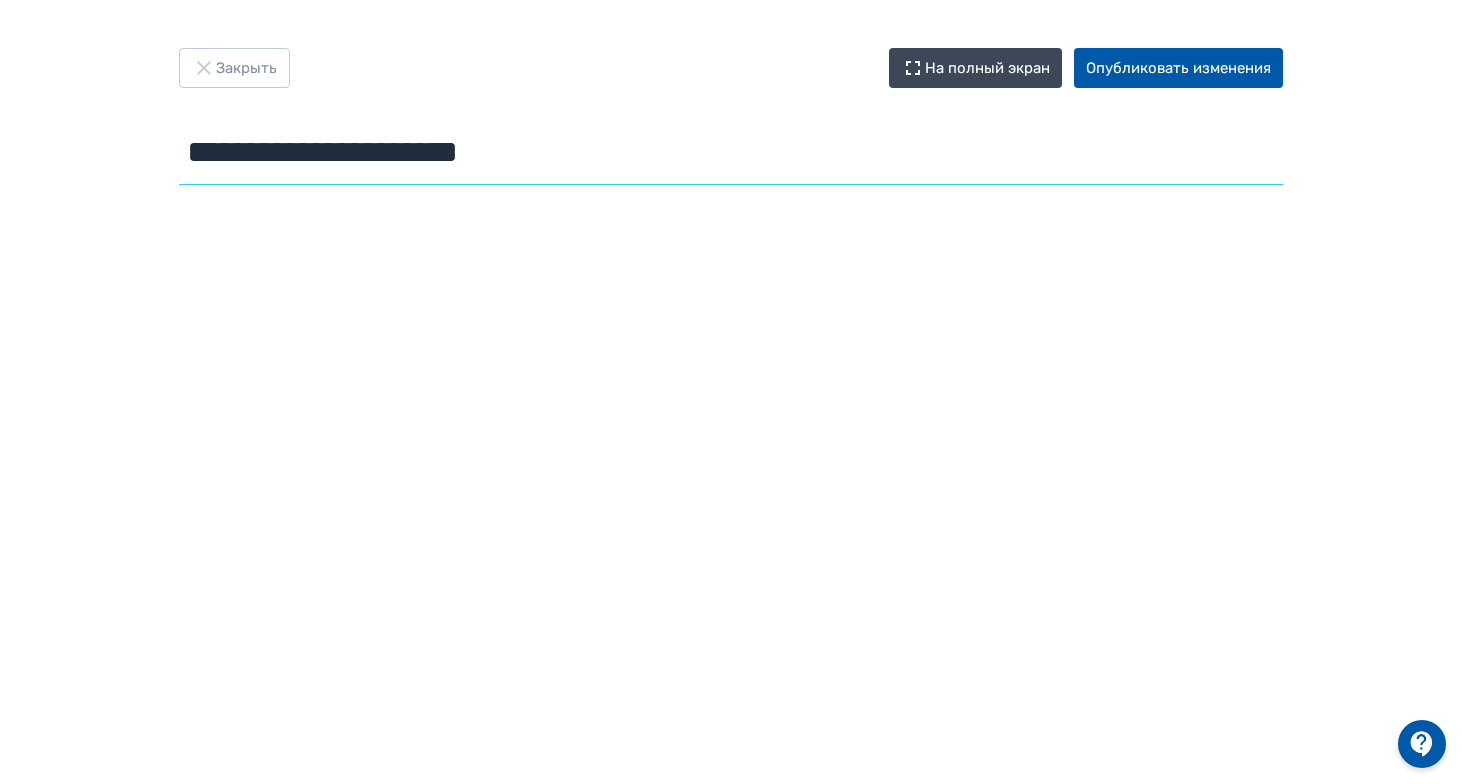 drag, startPoint x: 604, startPoint y: 161, endPoint x: 165, endPoint y: 141, distance: 439.45535 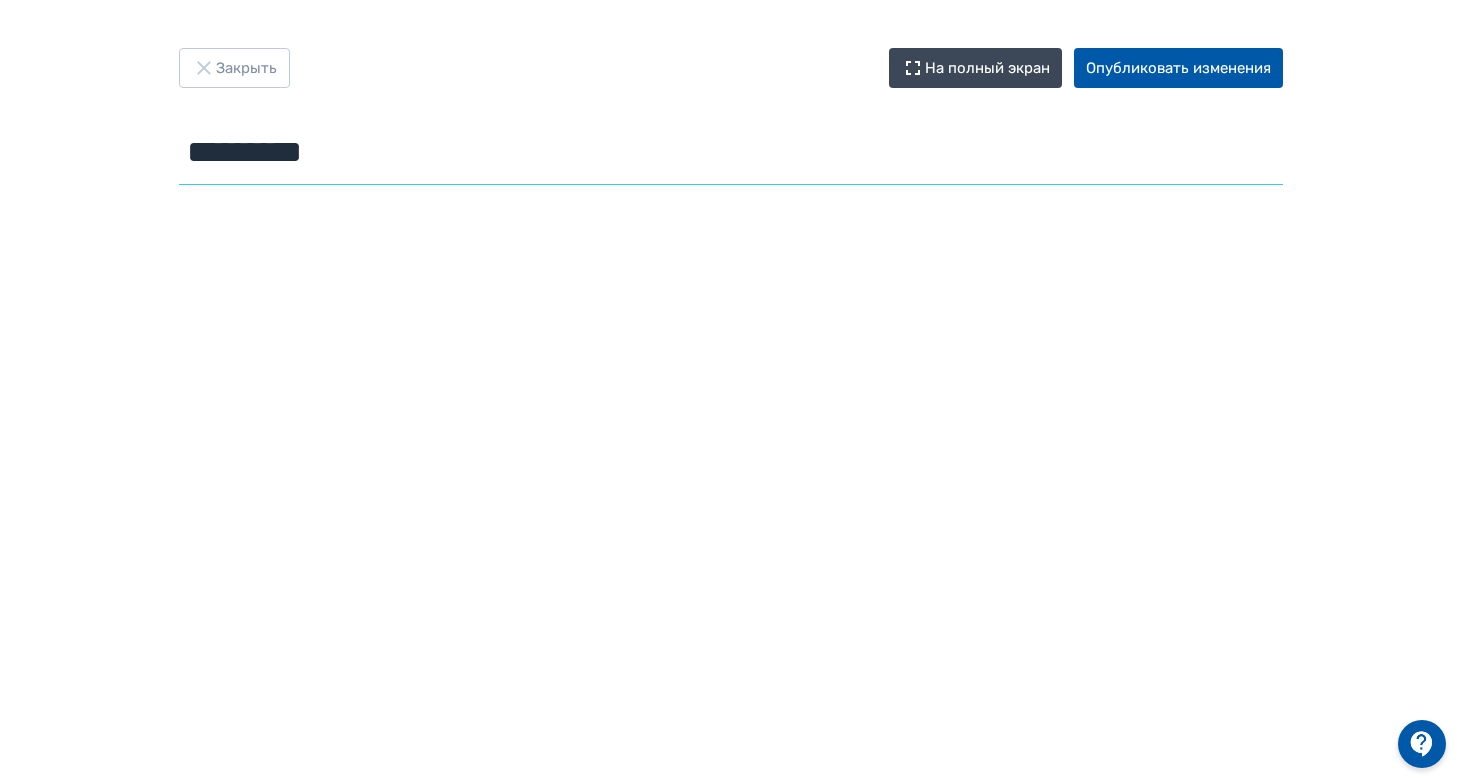 click on "*********" at bounding box center [731, 152] 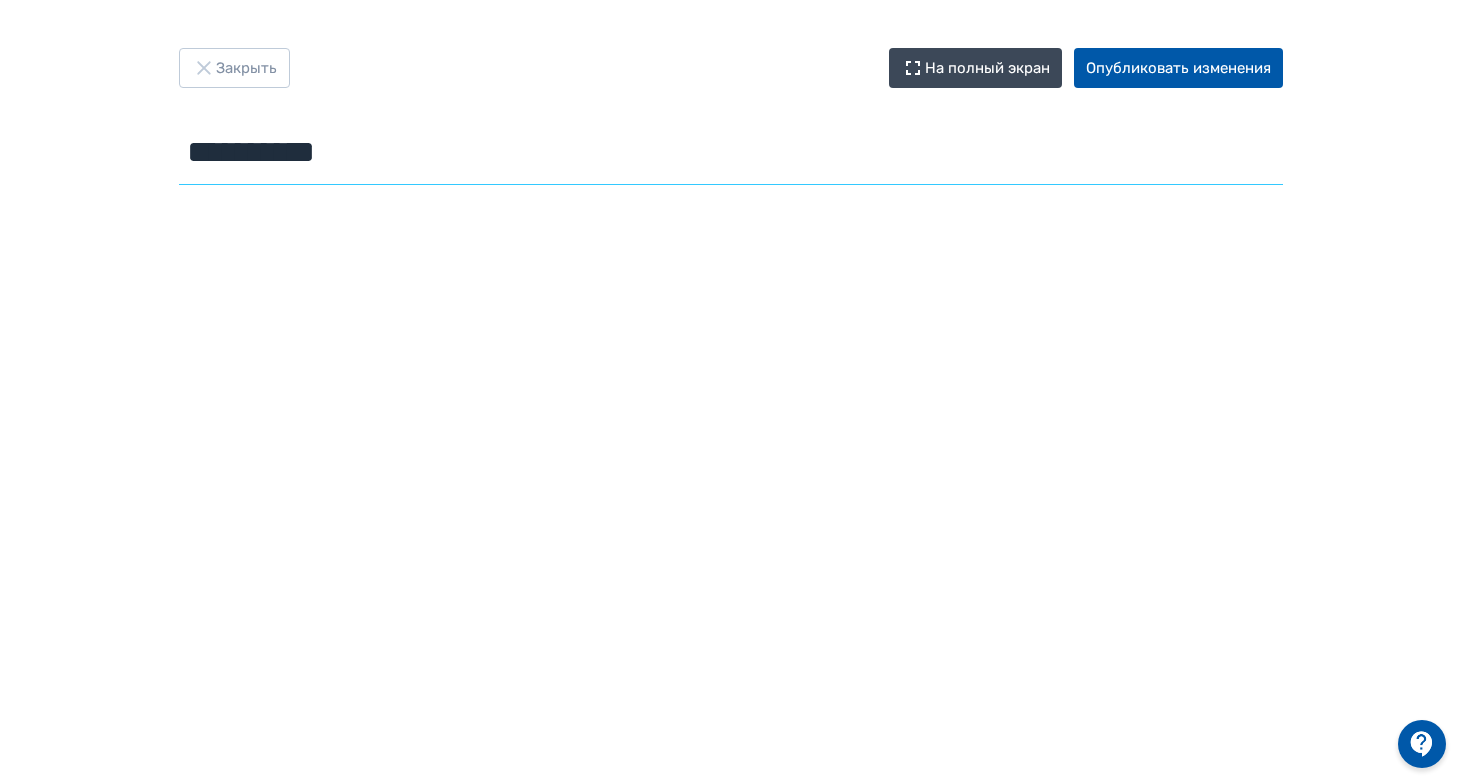 click on "**********" at bounding box center (731, 152) 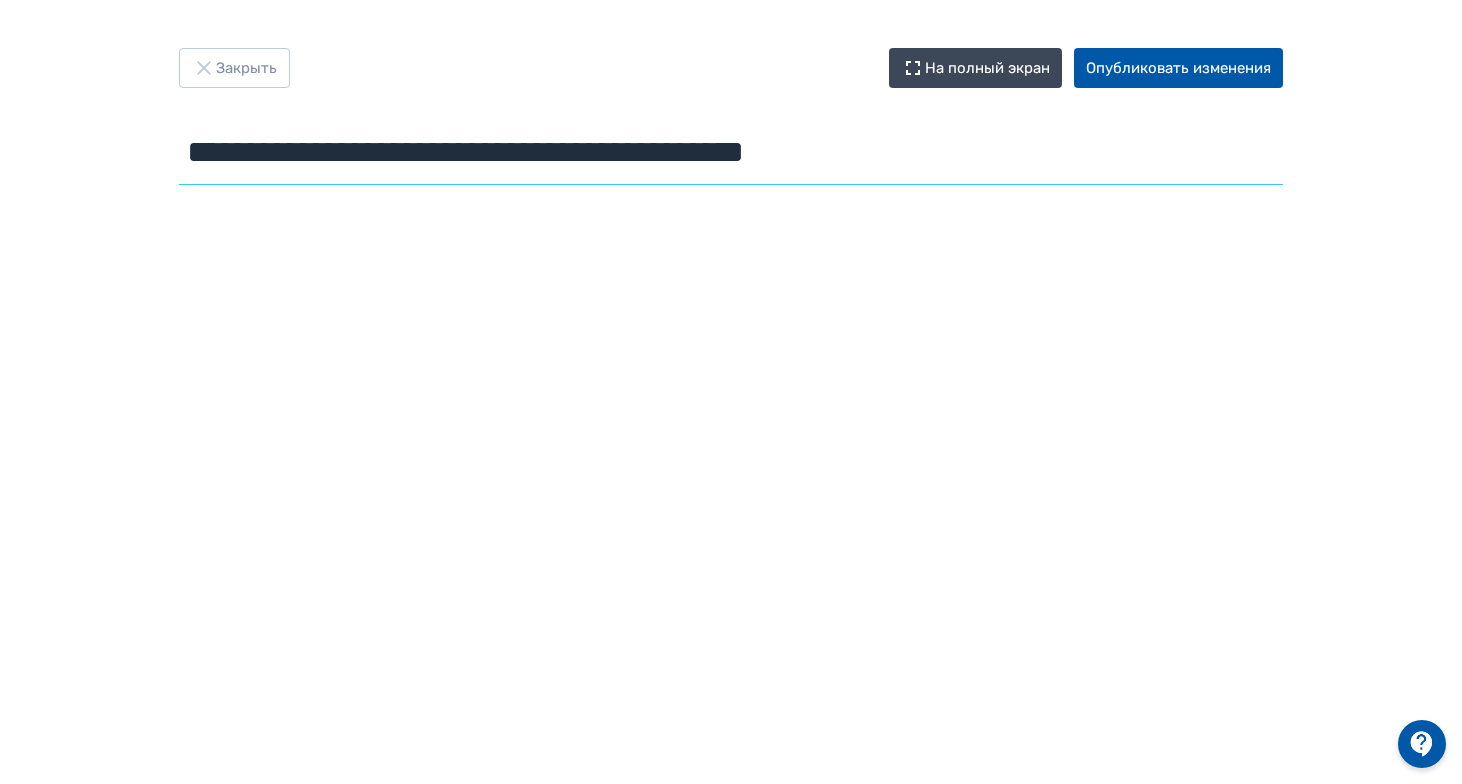 drag, startPoint x: 917, startPoint y: 164, endPoint x: 162, endPoint y: 132, distance: 755.67786 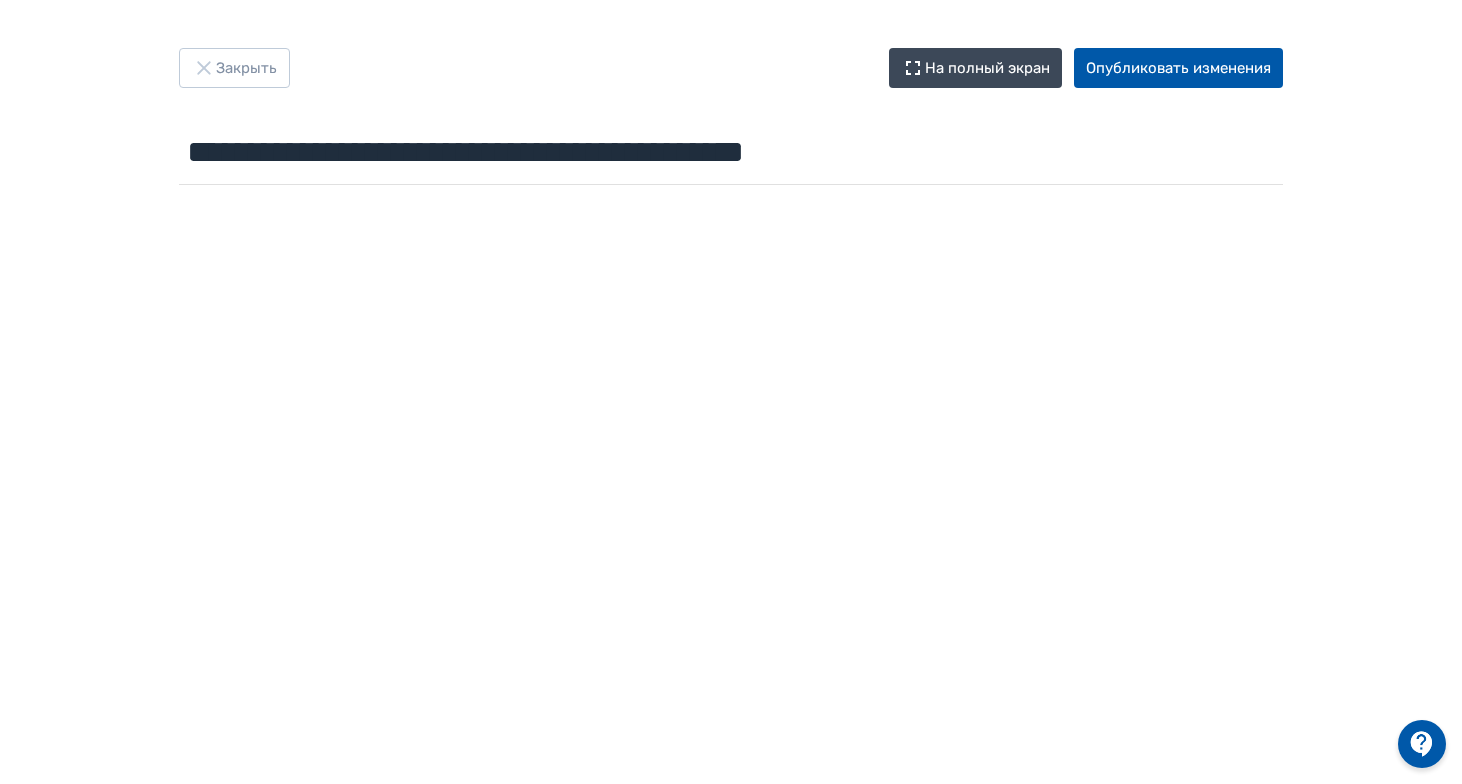 scroll, scrollTop: 349, scrollLeft: 0, axis: vertical 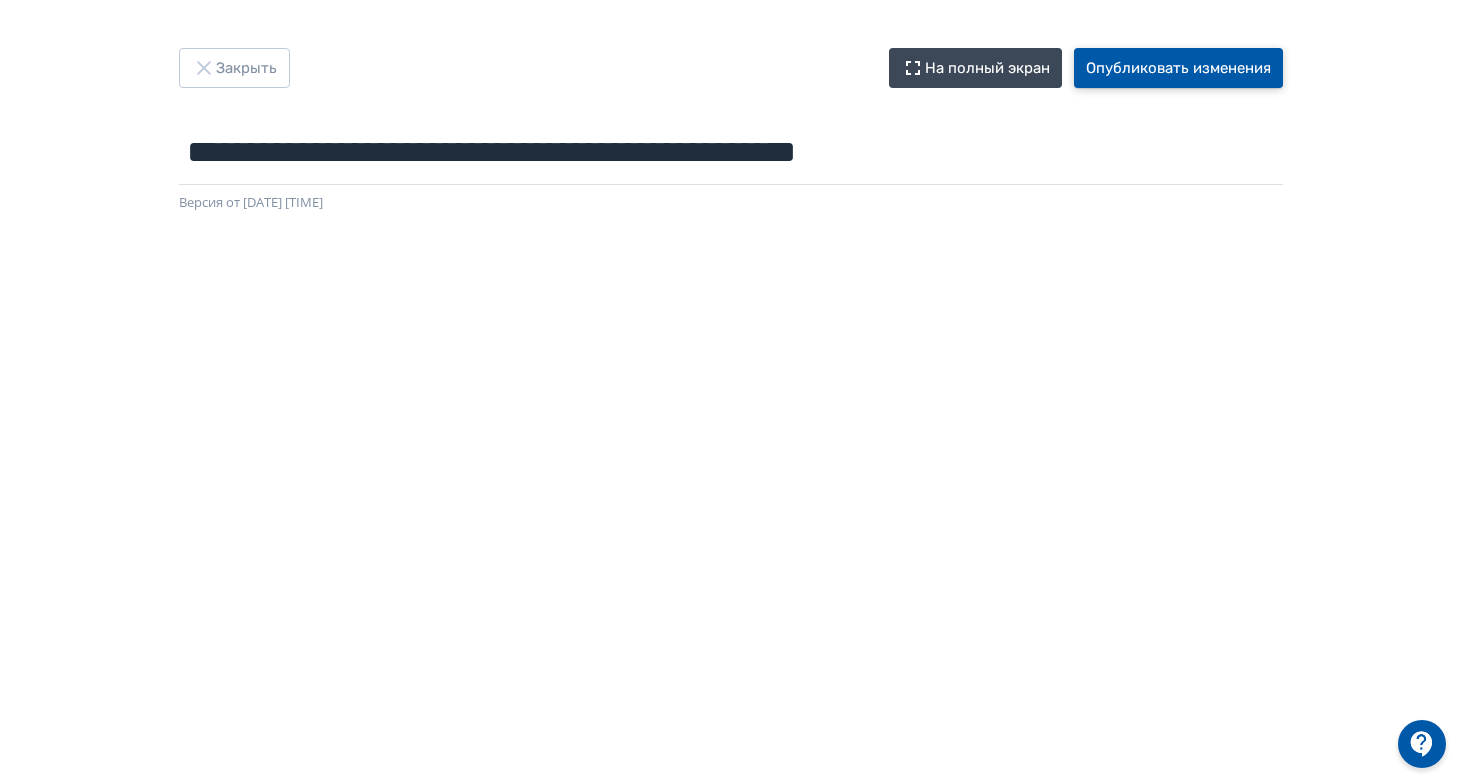 click on "Опубликовать изменения" at bounding box center [1178, 68] 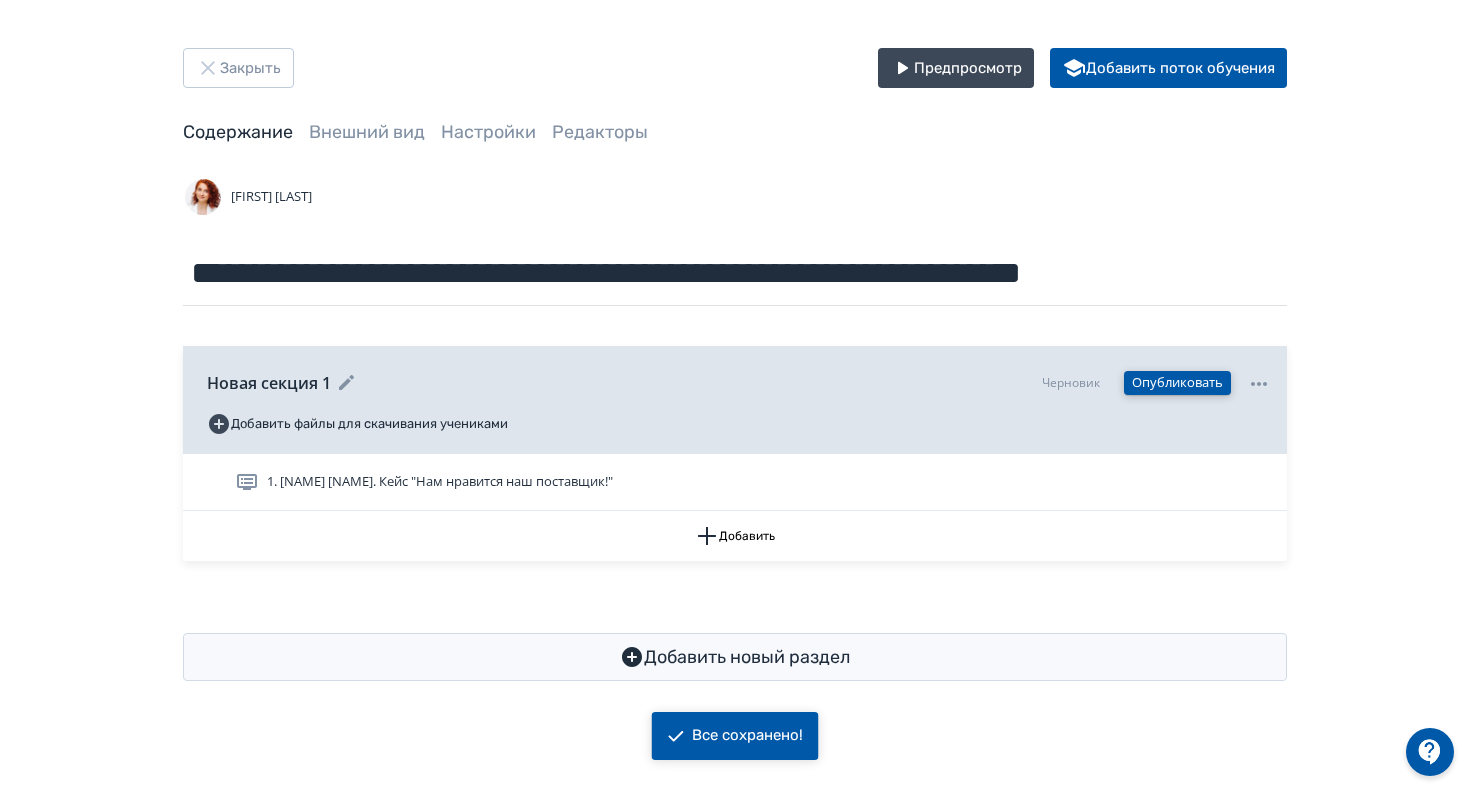 click on "Опубликовать" at bounding box center (1177, 383) 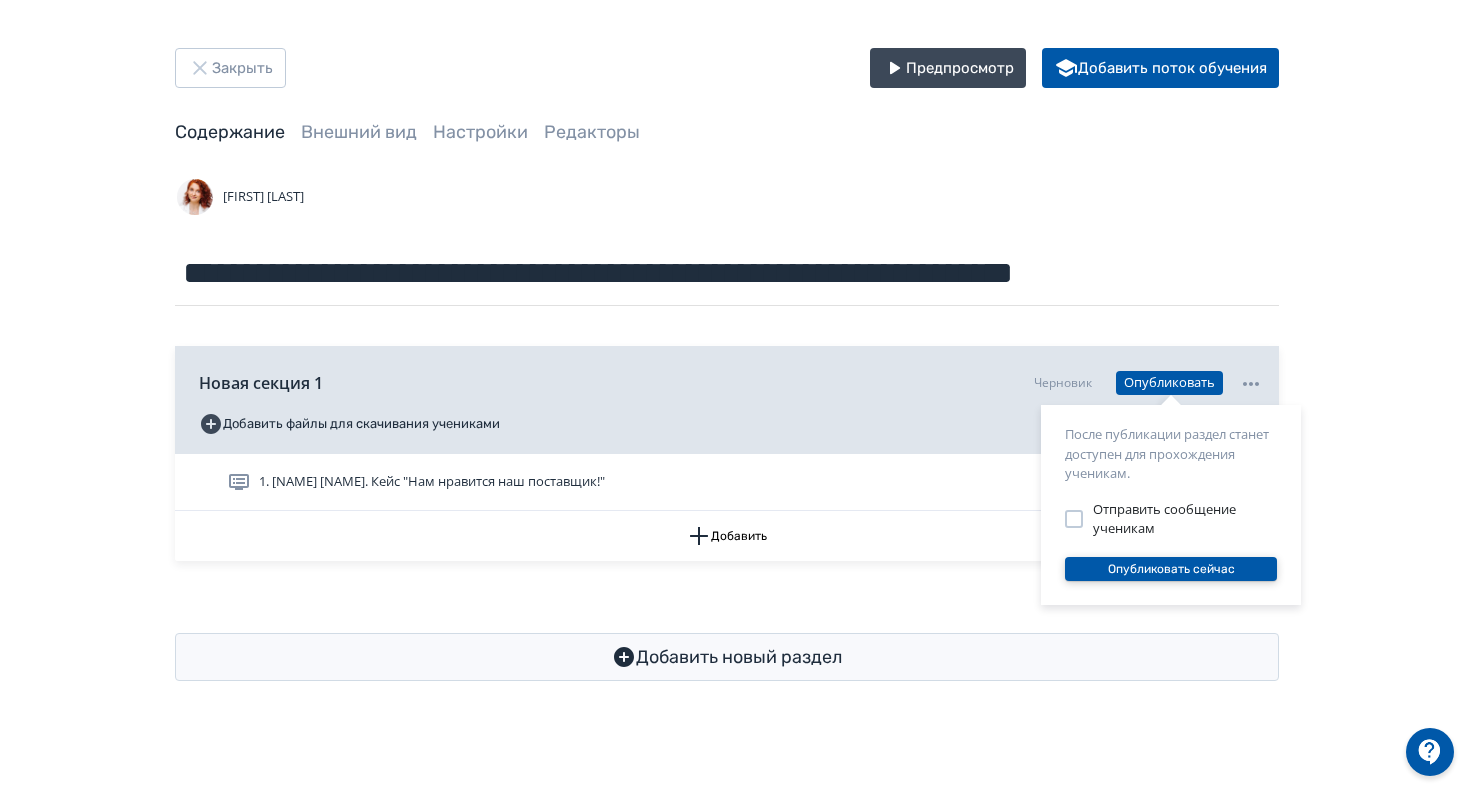 click on "Опубликовать сейчас" at bounding box center (1171, 569) 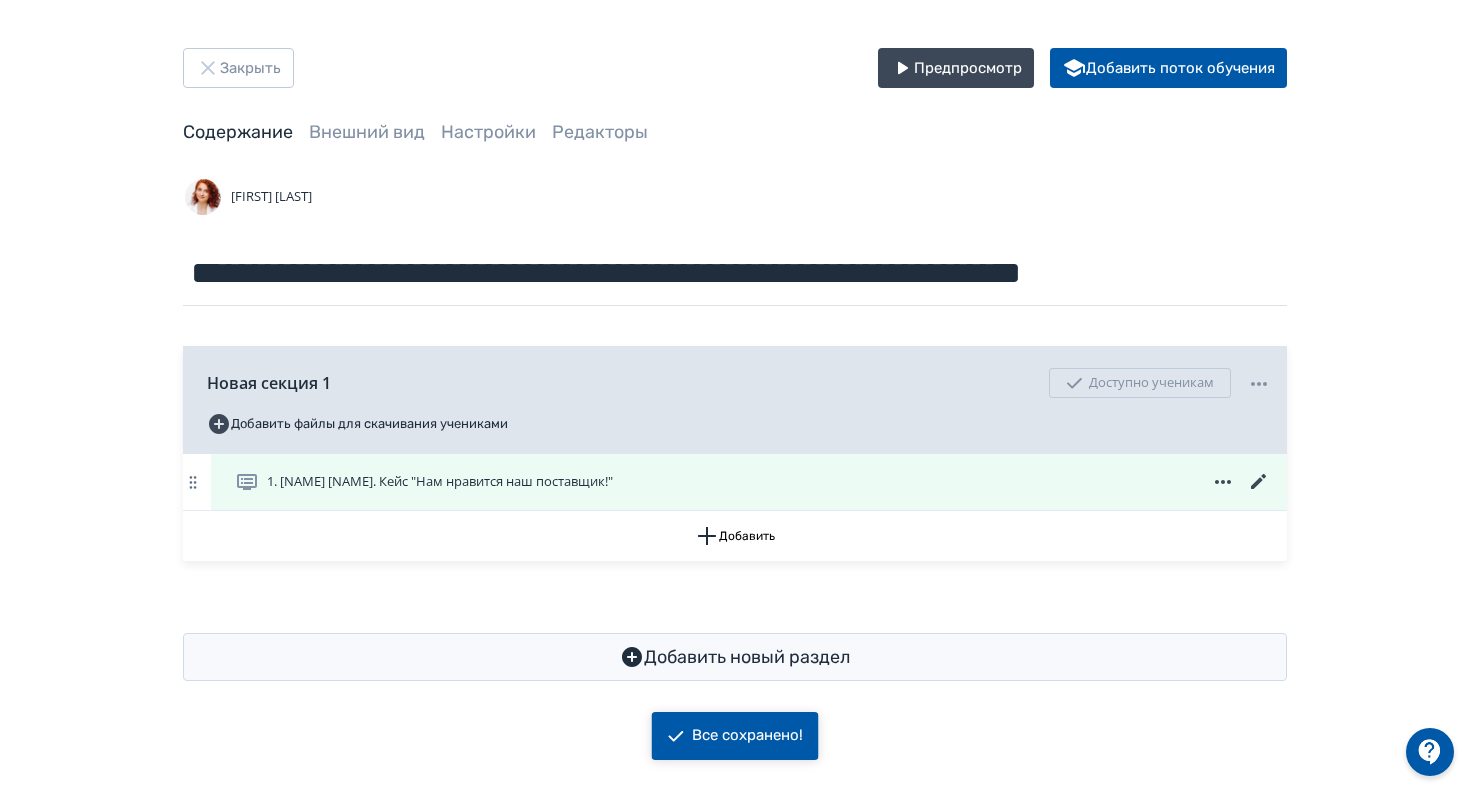 click 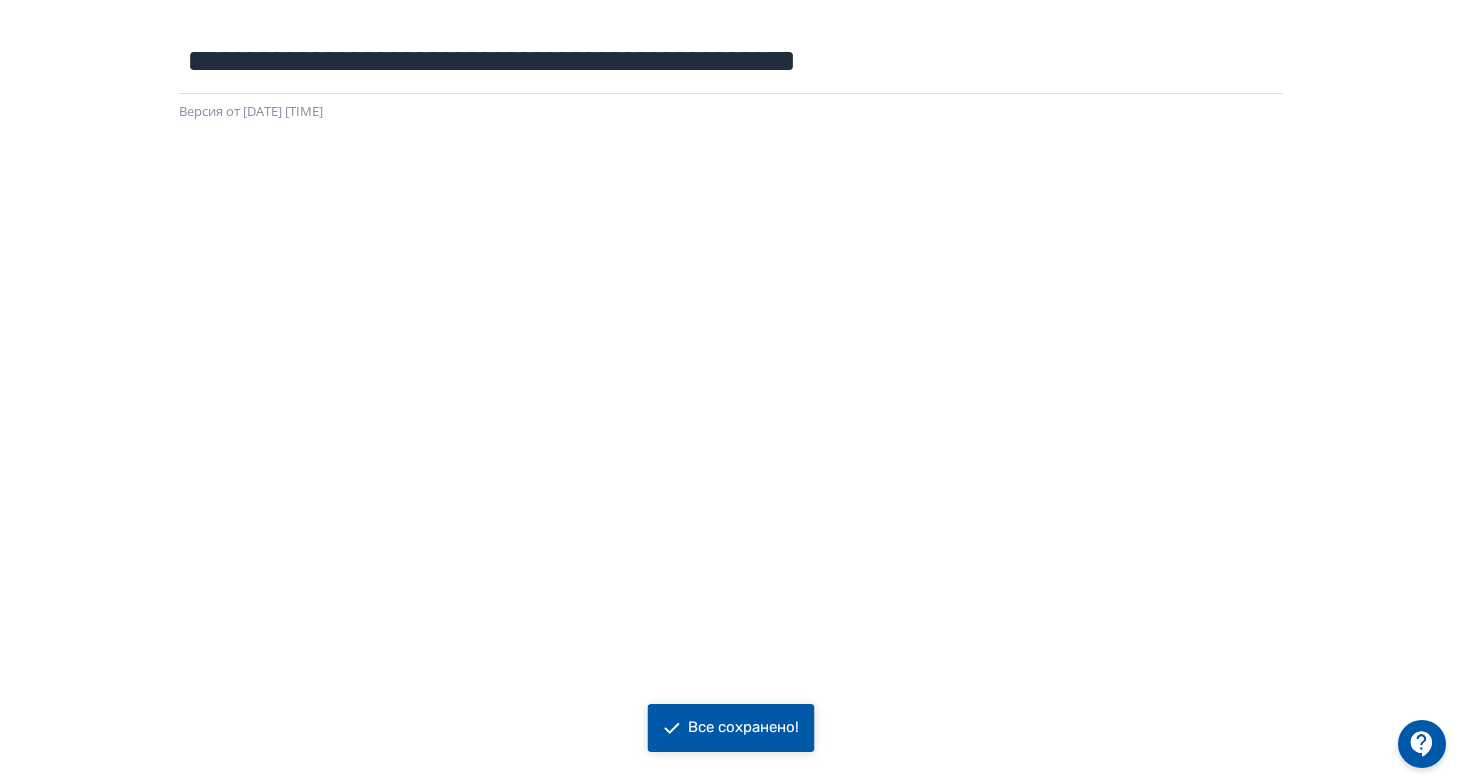 scroll, scrollTop: 369, scrollLeft: 0, axis: vertical 